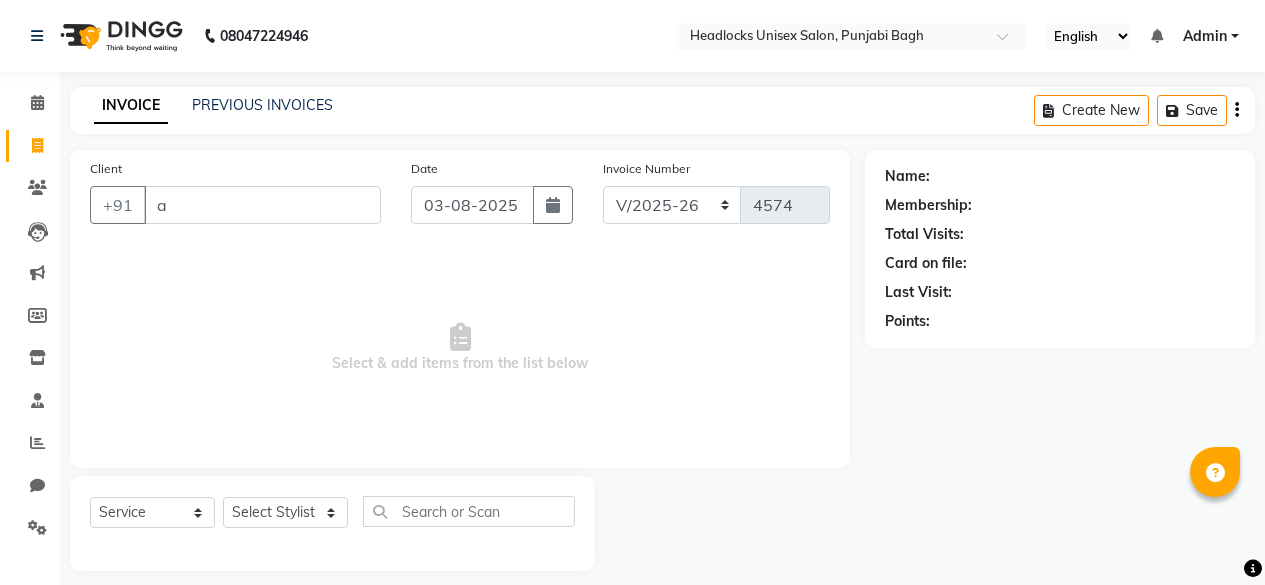 select on "7719" 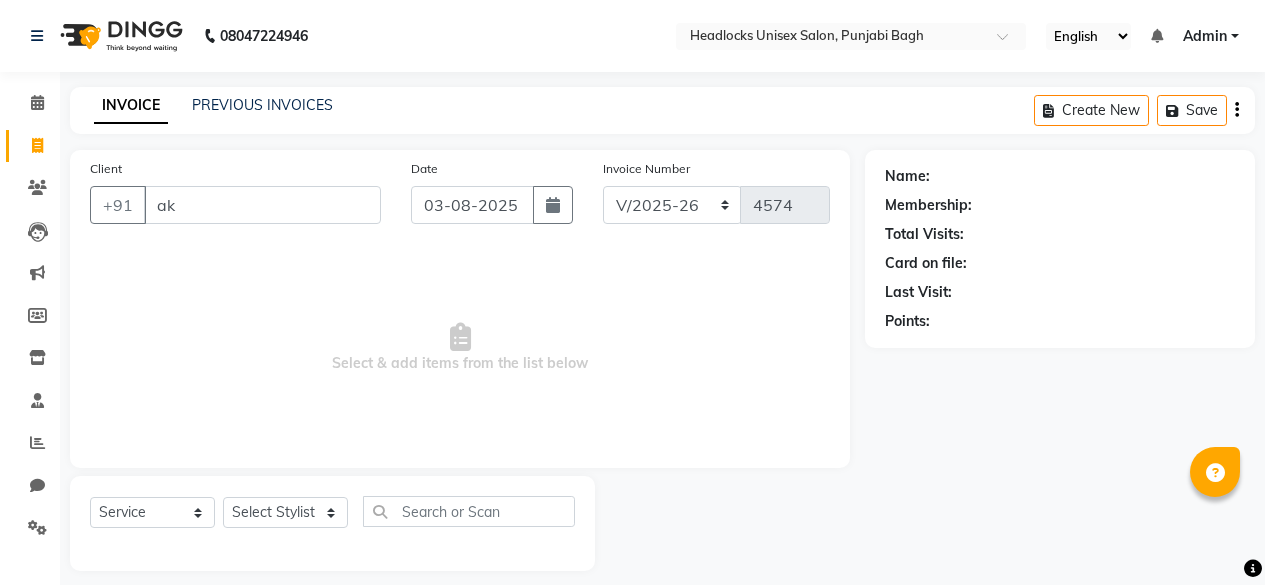 scroll, scrollTop: 15, scrollLeft: 0, axis: vertical 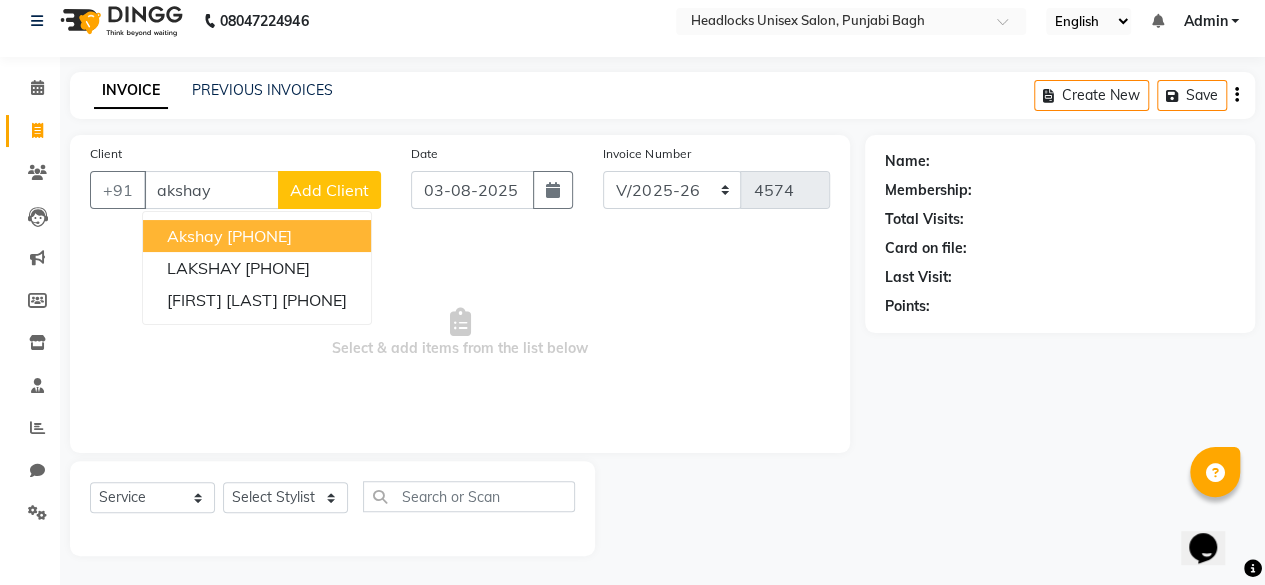 type on "akshay" 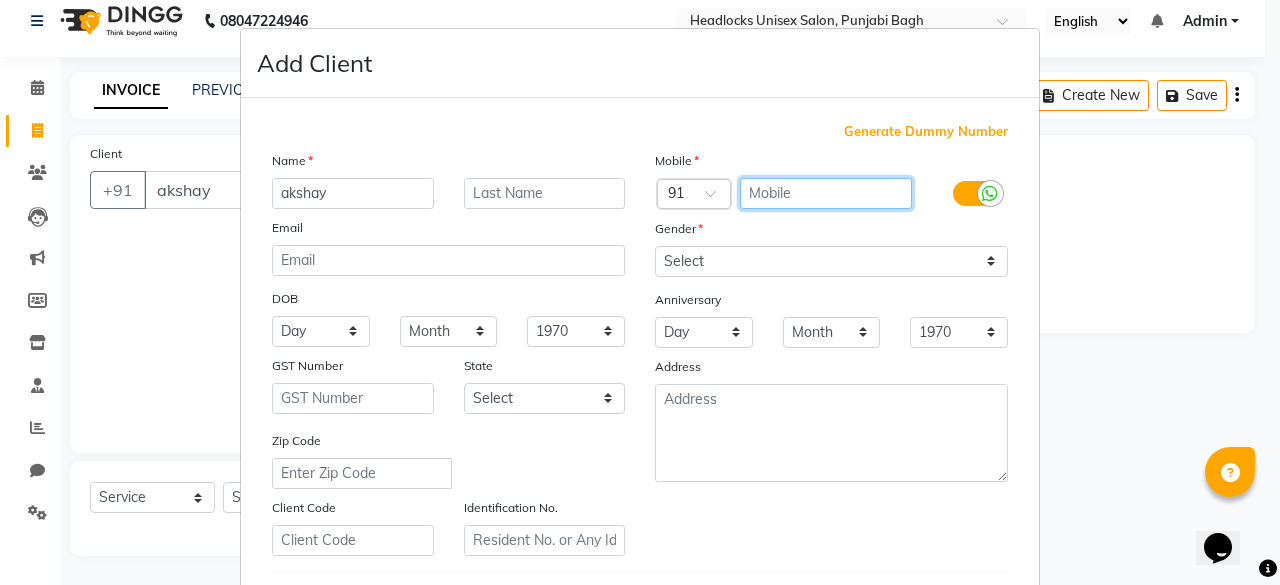 click at bounding box center (826, 193) 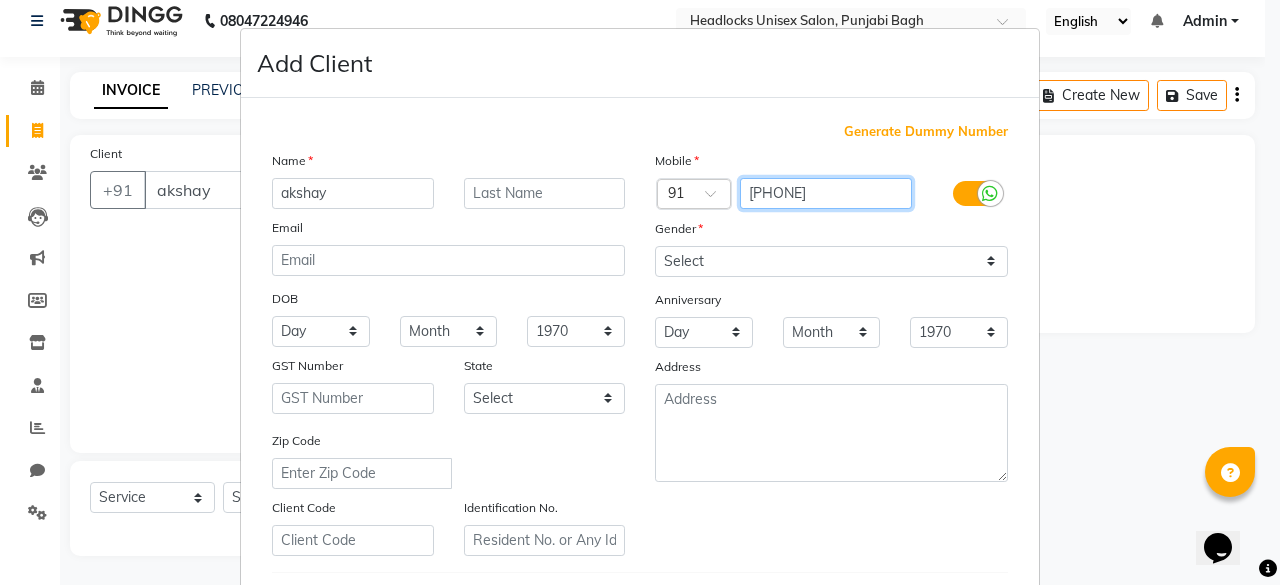 type on "[PHONE]" 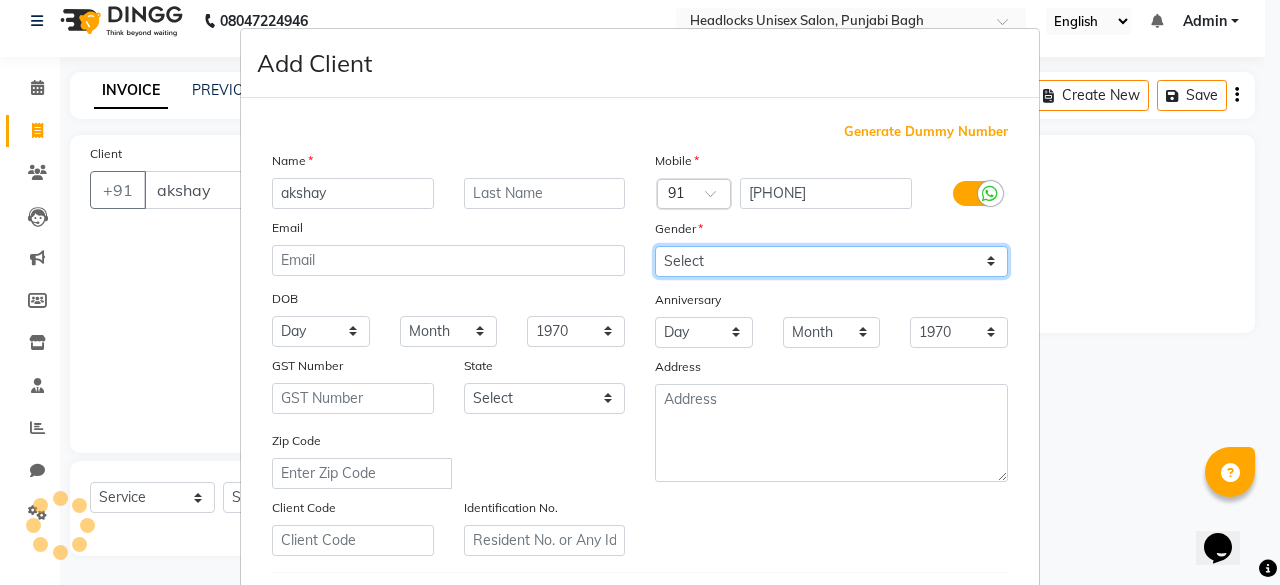 click on "Select Male Female Other Prefer Not To Say" at bounding box center (831, 261) 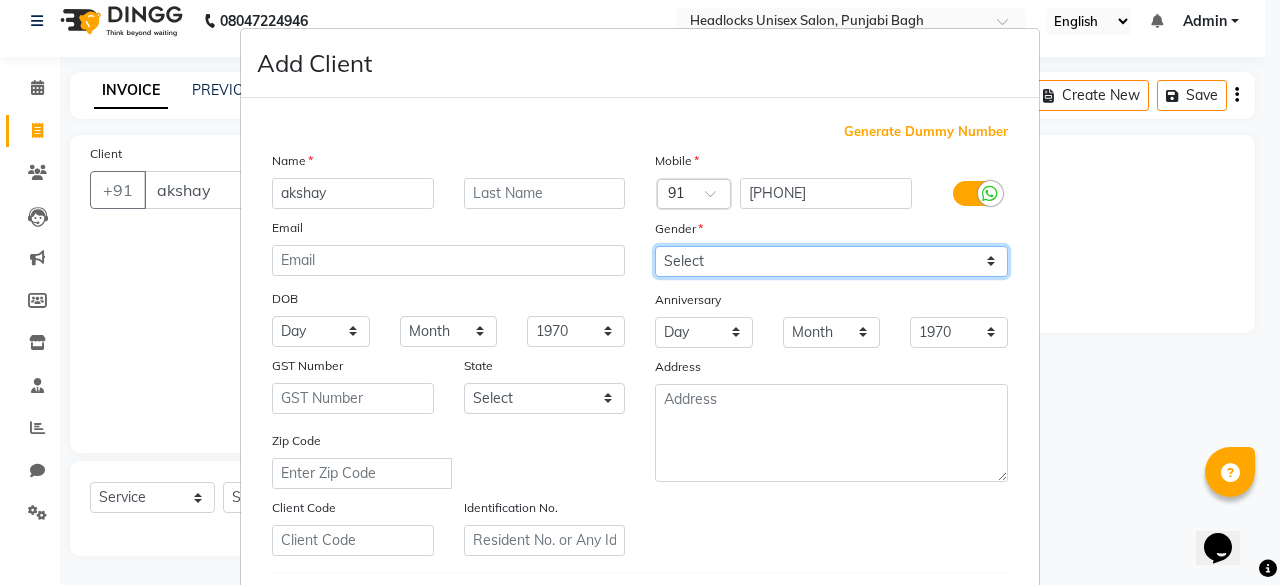 select on "male" 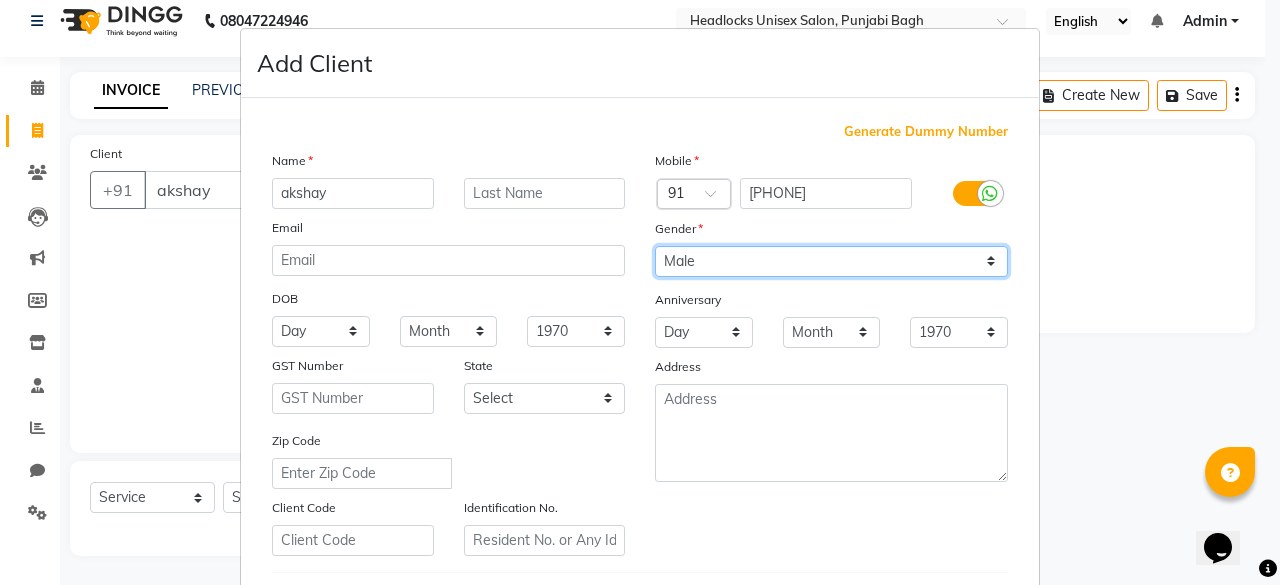 click on "Select Male Female Other Prefer Not To Say" at bounding box center (831, 261) 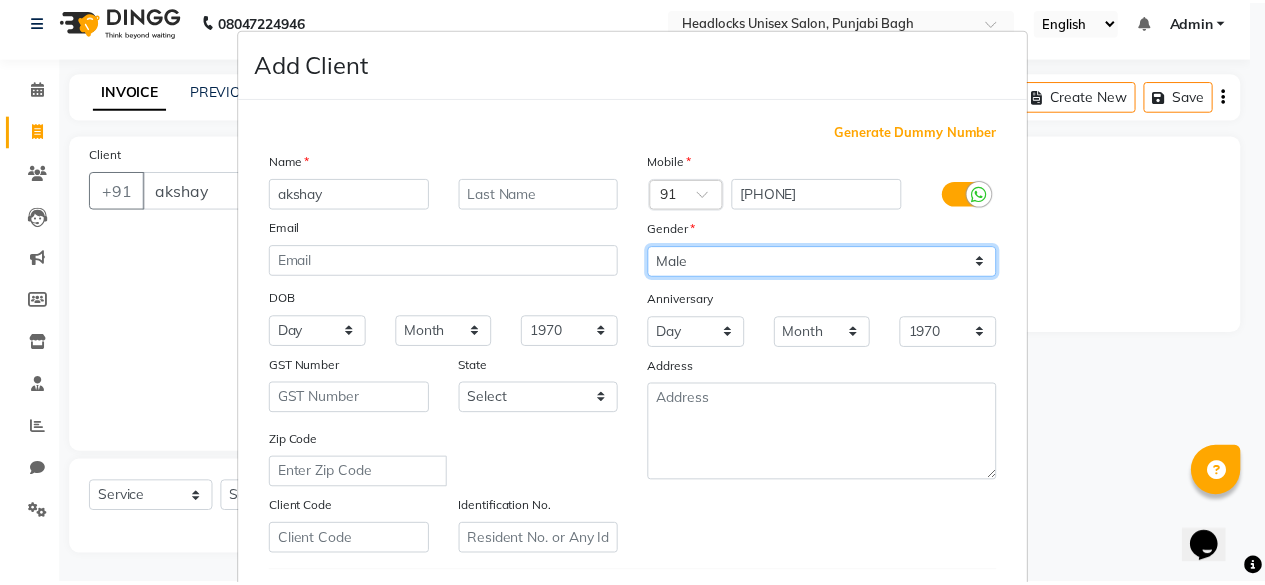 scroll, scrollTop: 334, scrollLeft: 0, axis: vertical 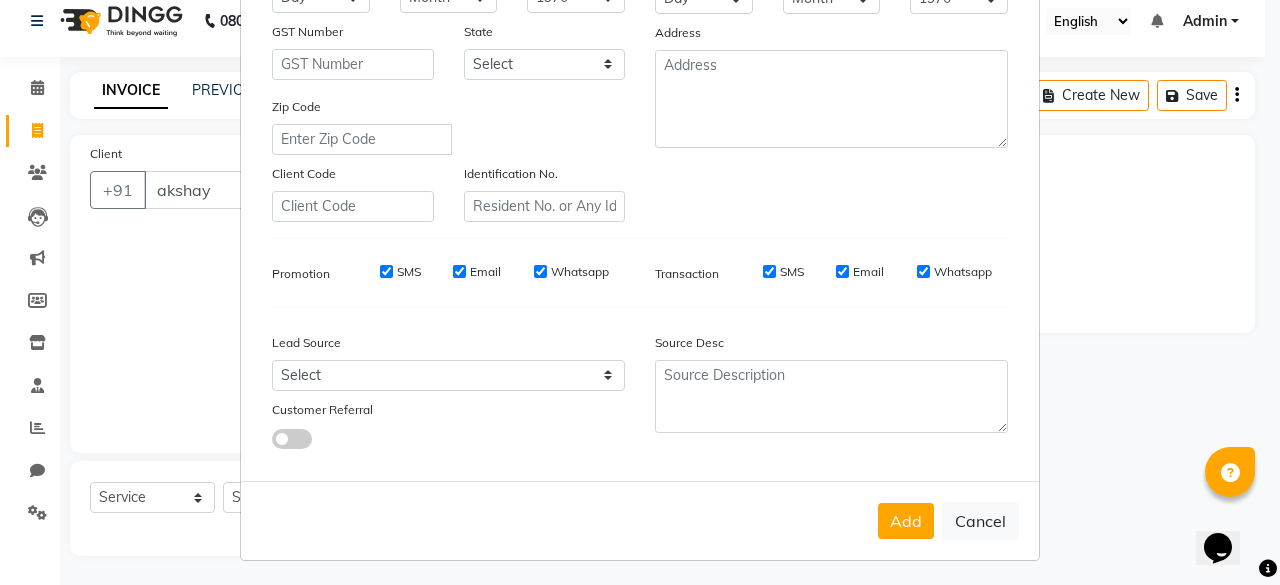 click on "Add   Cancel" at bounding box center (640, 520) 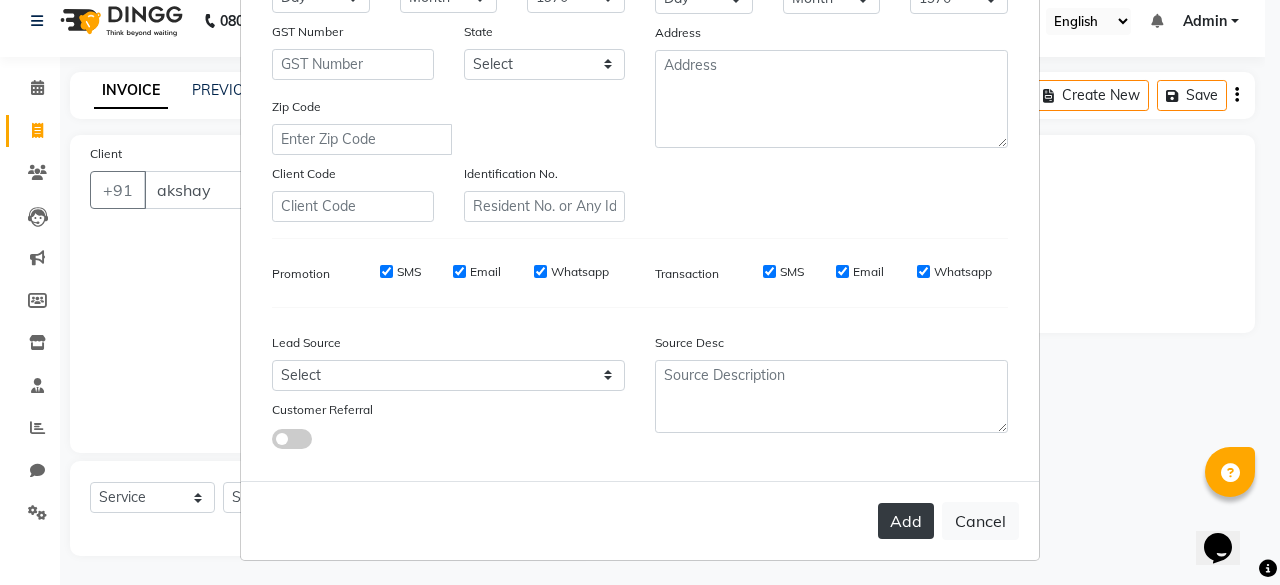 click on "Add" at bounding box center [906, 521] 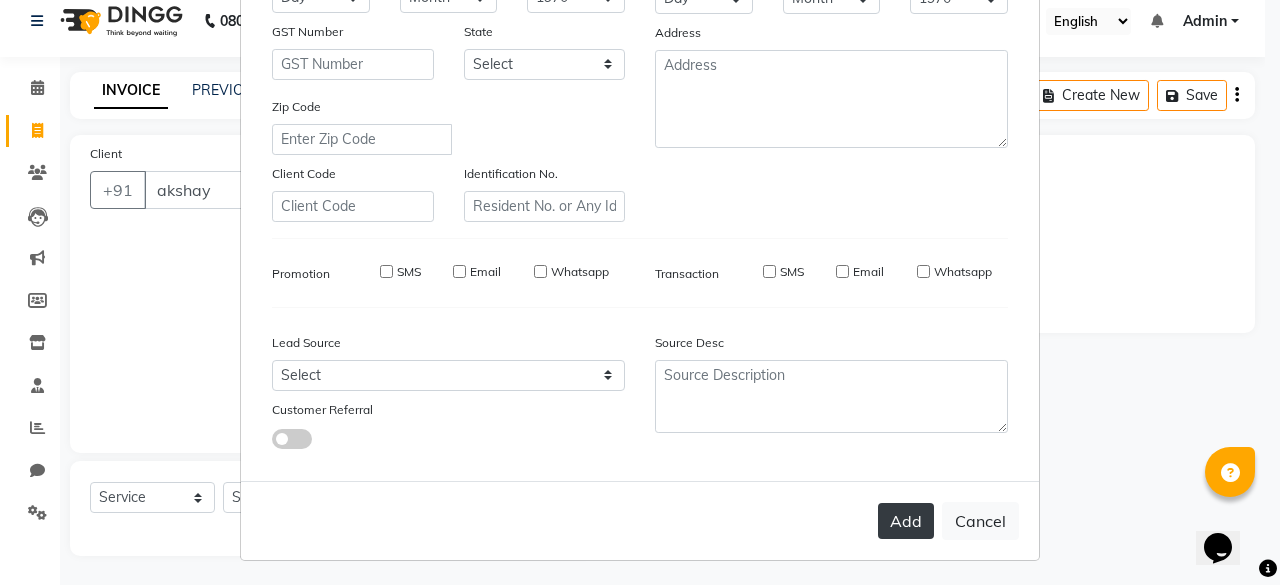 type on "[PHONE]" 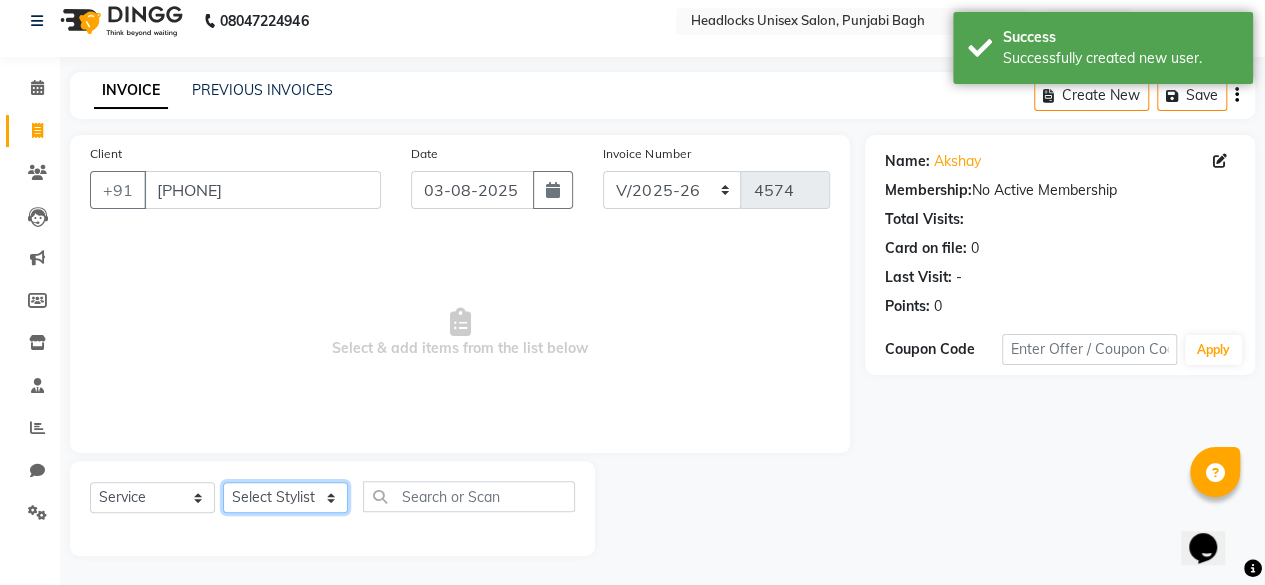 click on "Select Stylist ⁠[NAME] ⁠[NAME] [NAME] [NAME] [NAME] [NAME] [NAME] [NAME] [NAME] [NAME] [NAME] [NAME] [NAME] [NAME] [NAME] [NAME] [NAME] [NAME] [NAME] [NAME] [NAME] [NAME] [NAME] [NAME] [NAME] [NAME] [NAME] [NAME] [NAME] [NAME] [NAME] [NAME] [NAME] [NAME] [NAME] [NAME] [NAME] [NAME] [NAME] [NAME] [NAME] [NAME]" 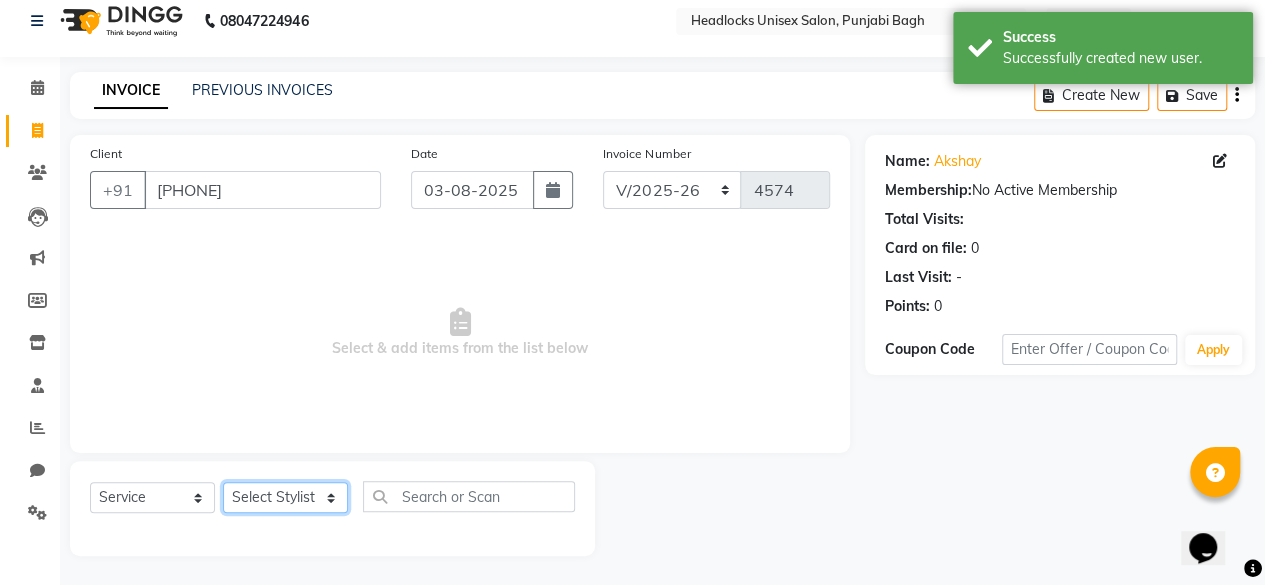 select on "69082" 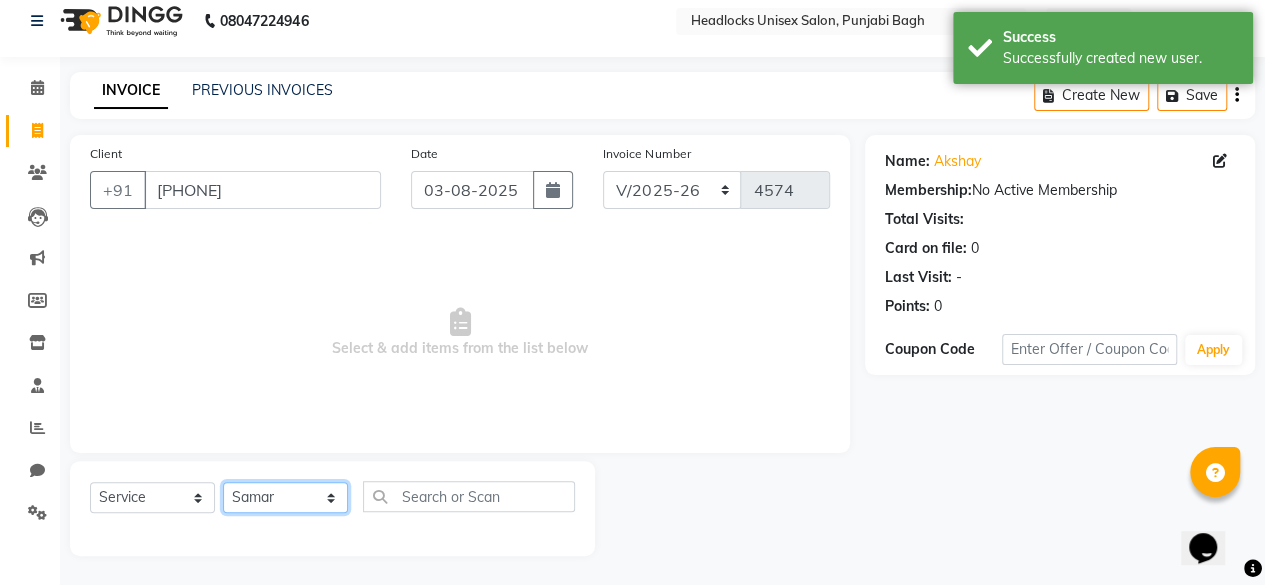 click on "Select Stylist ⁠[NAME] ⁠[NAME] [NAME] [NAME] [NAME] [NAME] [NAME] [NAME] [NAME] [NAME] [NAME] [NAME] [NAME] [NAME] [NAME] [NAME] [NAME] [NAME] [NAME] [NAME] [NAME] [NAME] [NAME] [NAME] [NAME] [NAME] [NAME] [NAME] [NAME] [NAME] [NAME] [NAME] [NAME] [NAME] [NAME] [NAME] [NAME] [NAME] [NAME] [NAME] [NAME] [NAME]" 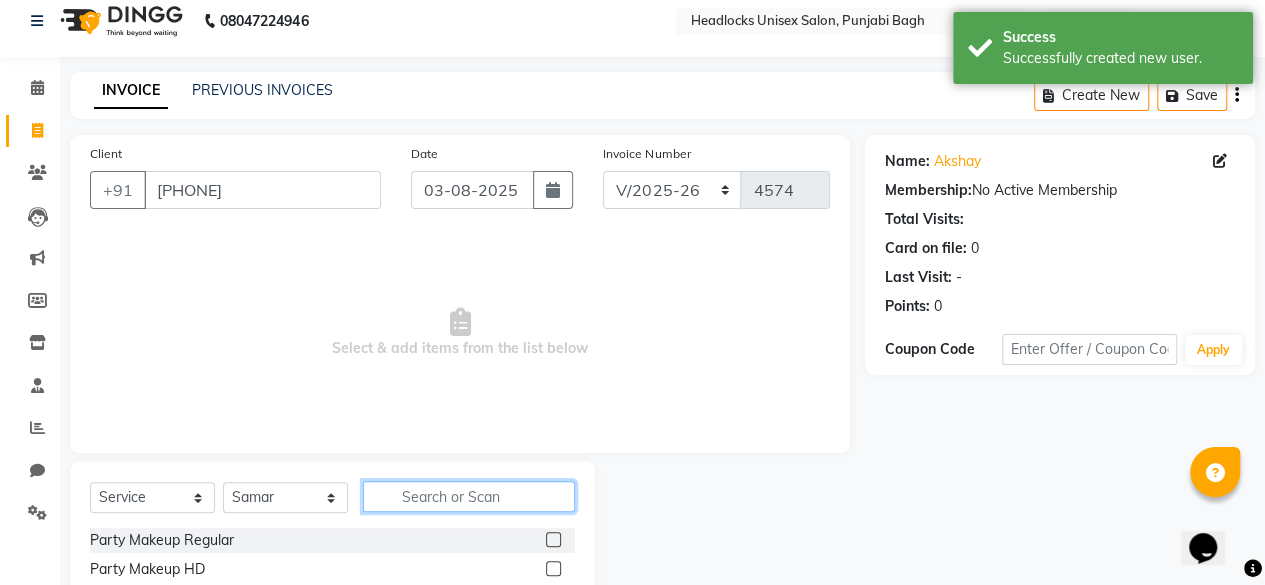 click 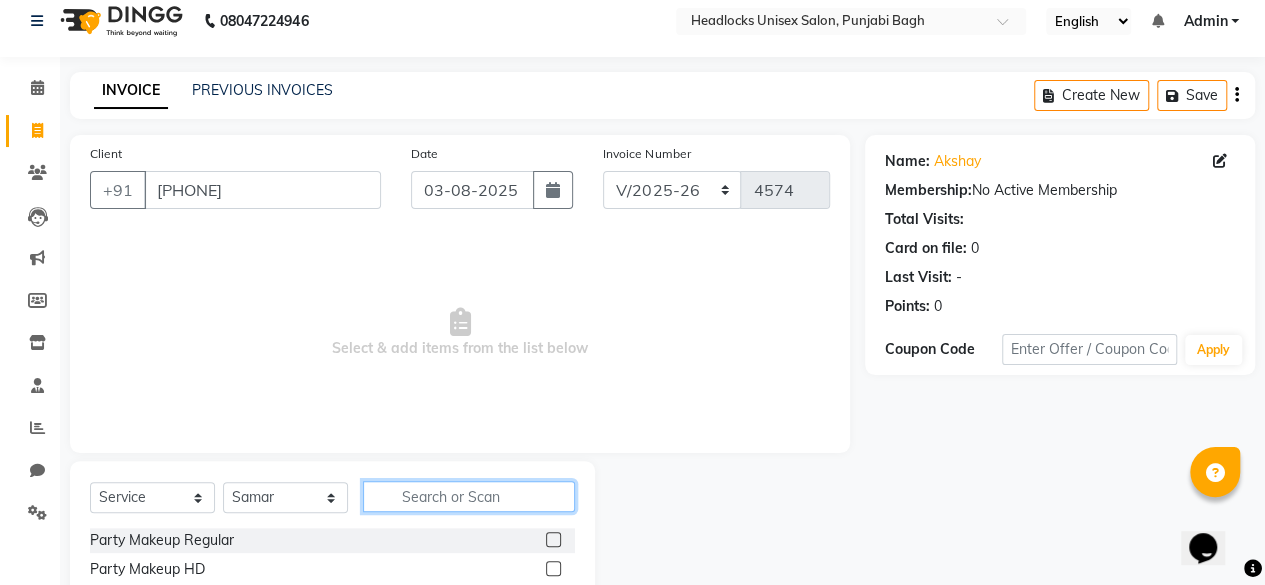 click 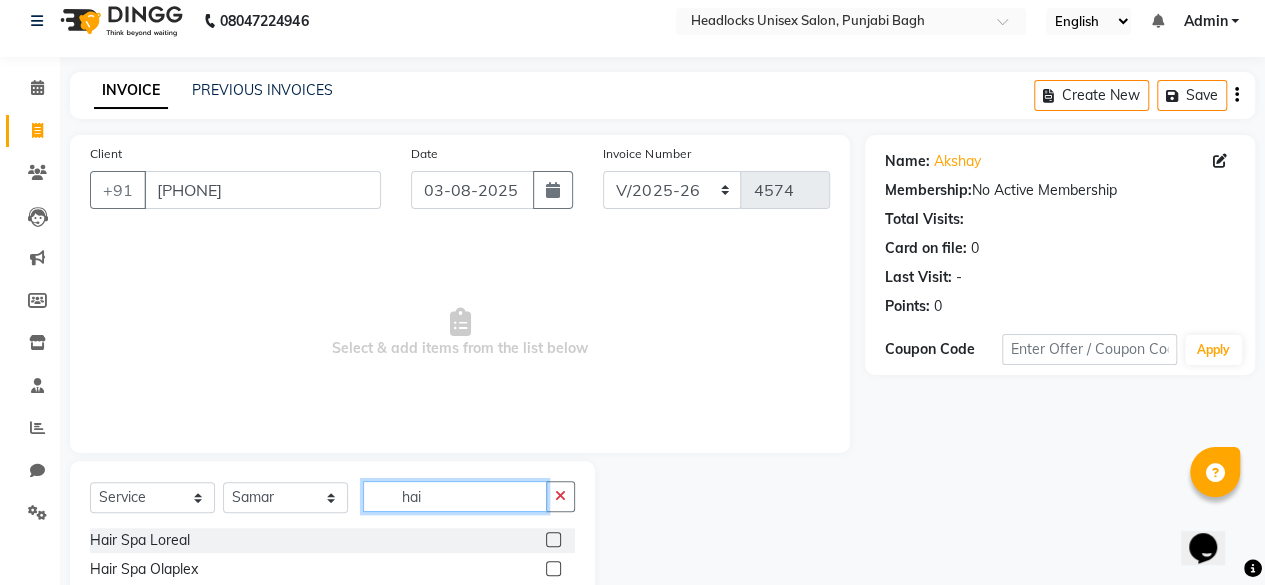 scroll, scrollTop: 90, scrollLeft: 0, axis: vertical 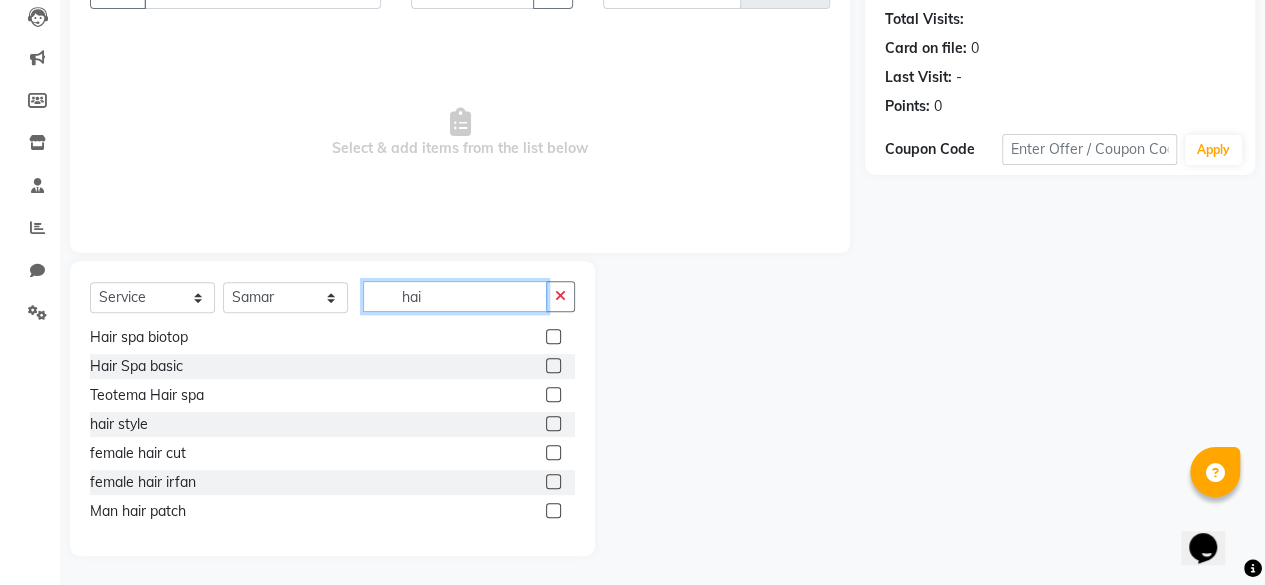 click on "hai" 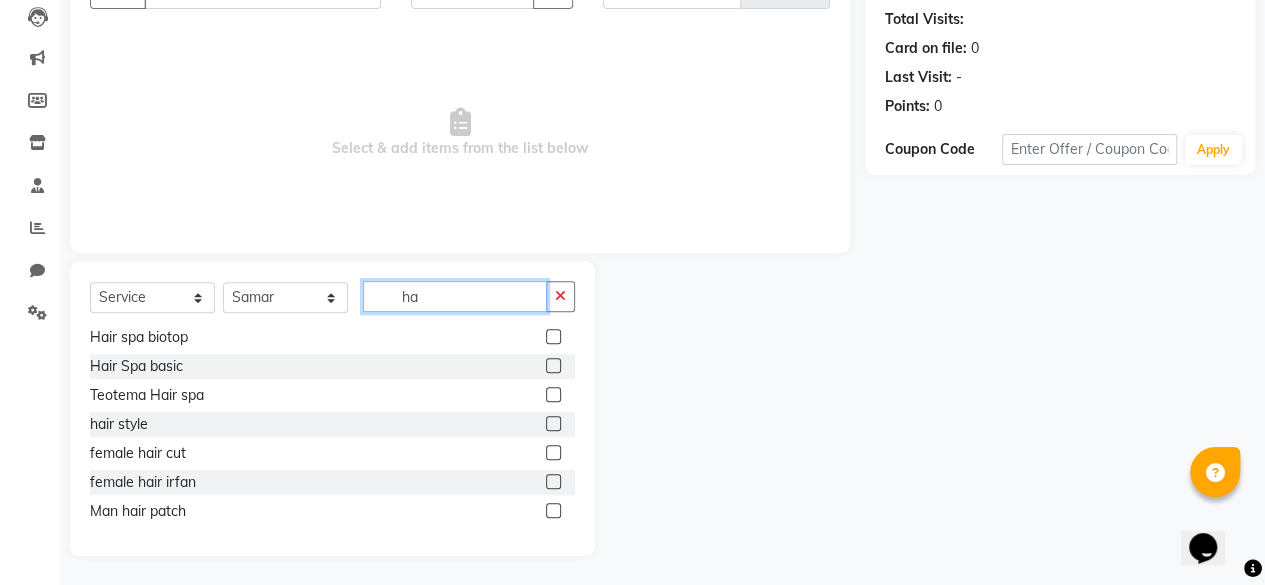 type on "h" 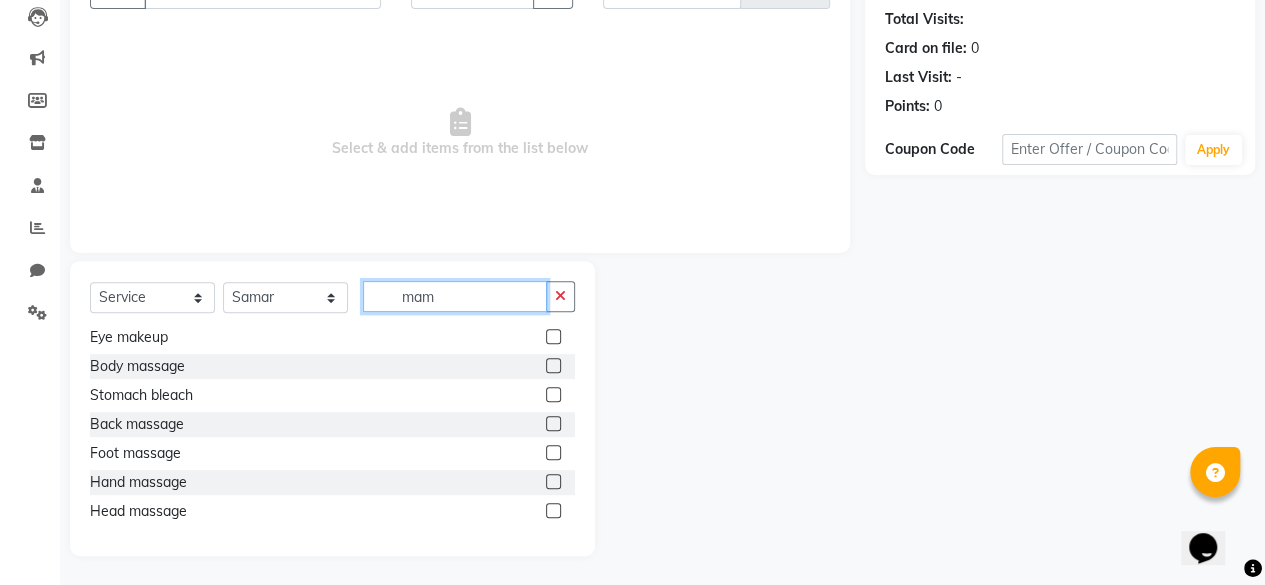 scroll, scrollTop: 0, scrollLeft: 0, axis: both 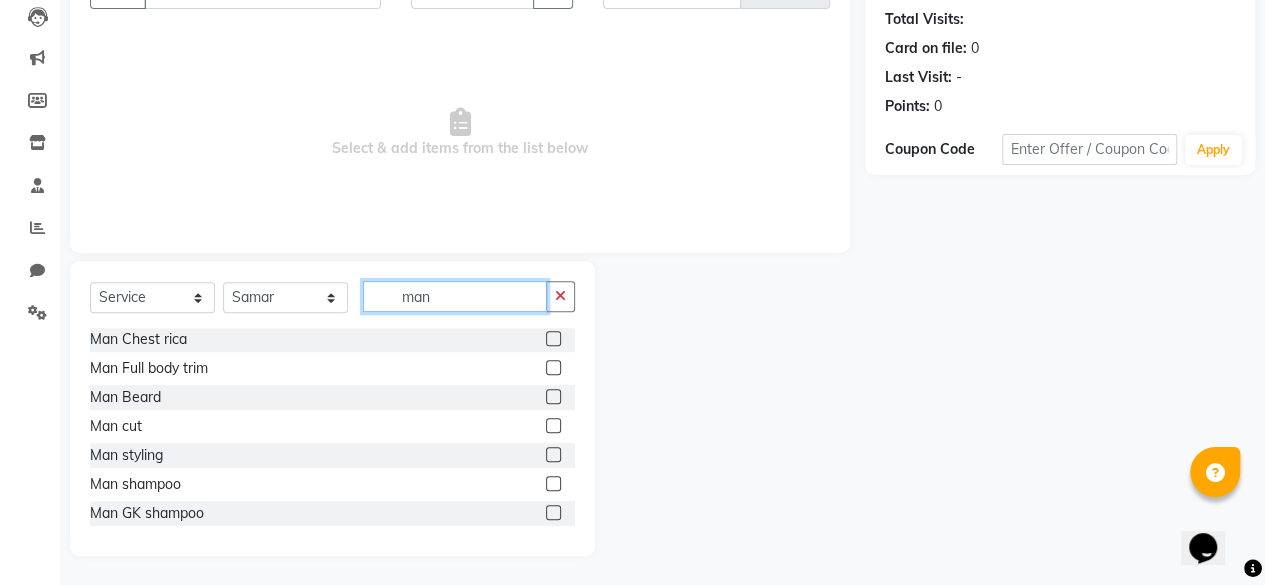 type on "man" 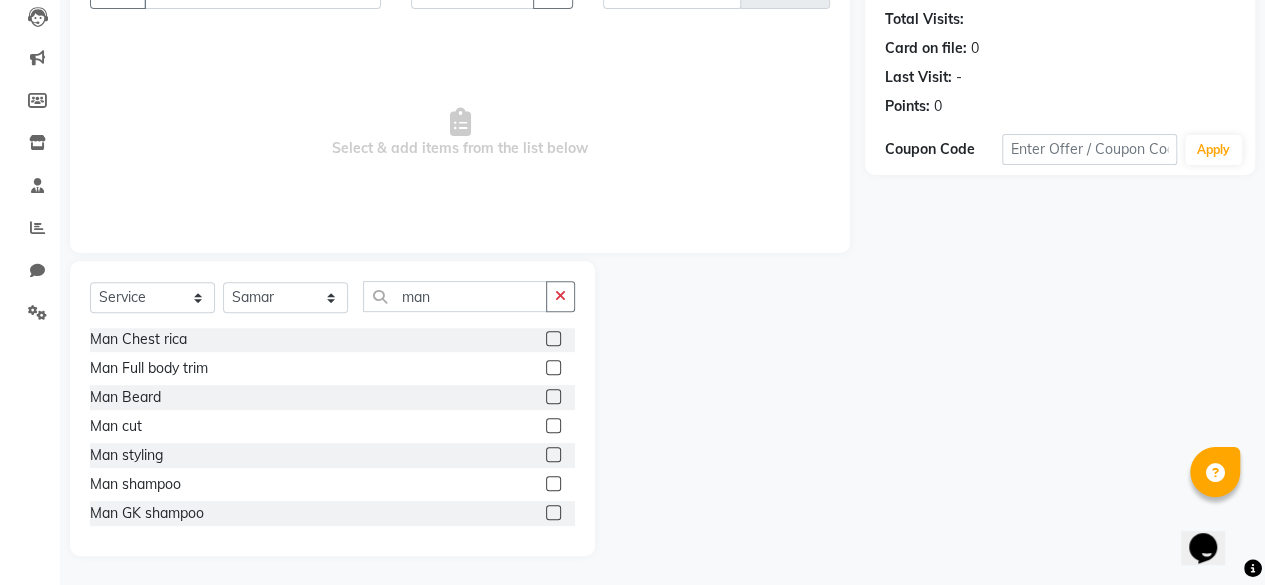 click 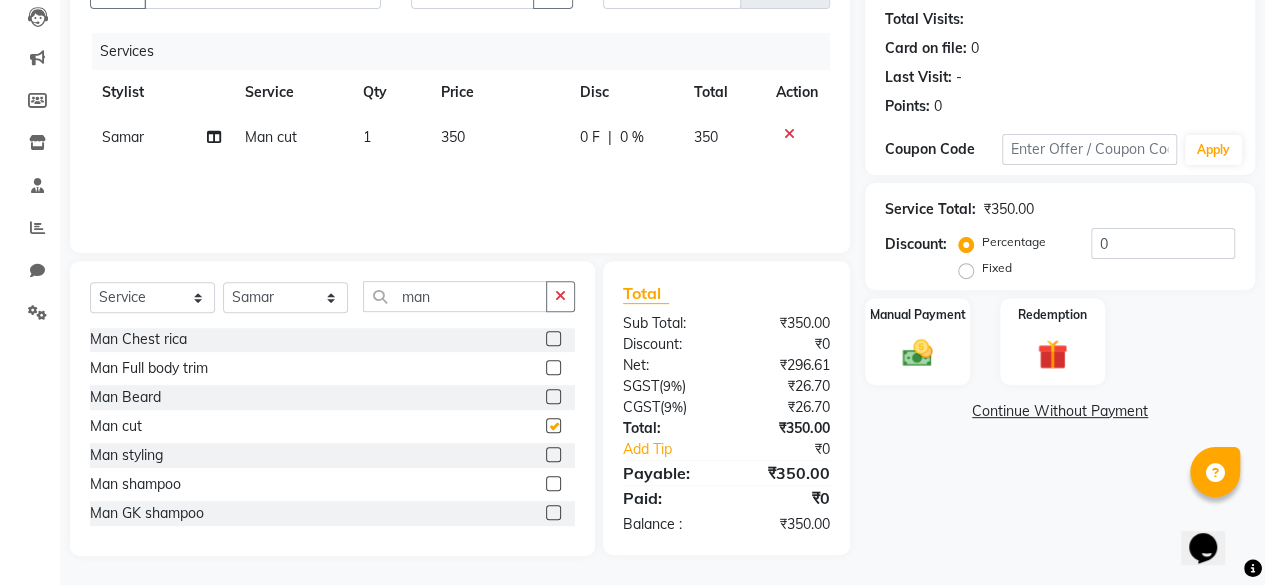 checkbox on "false" 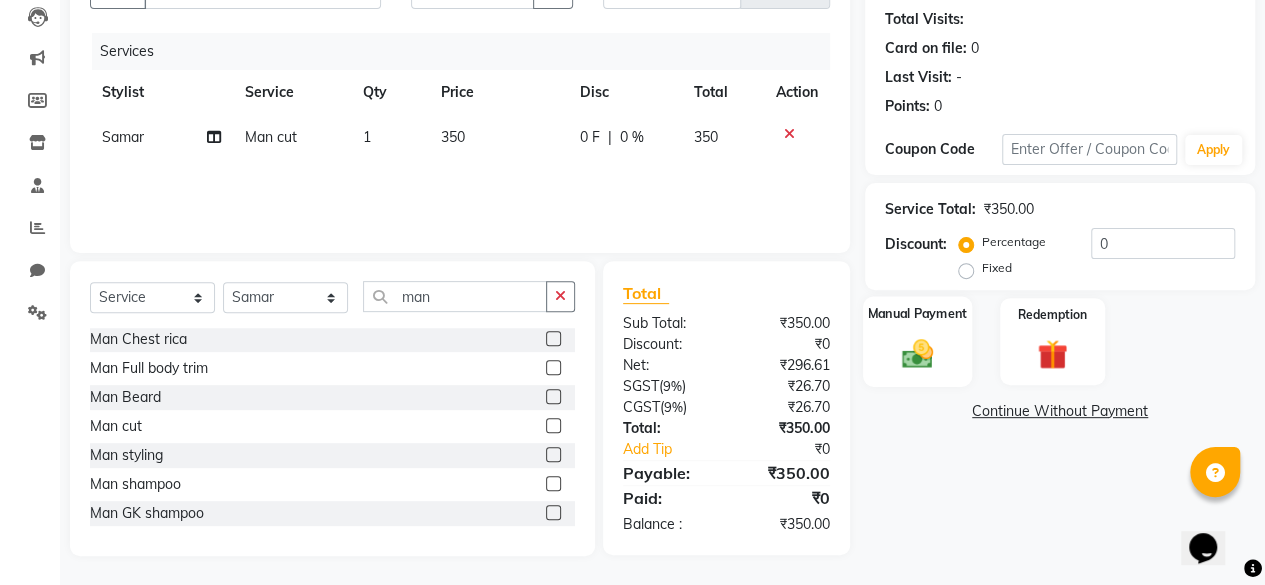 click 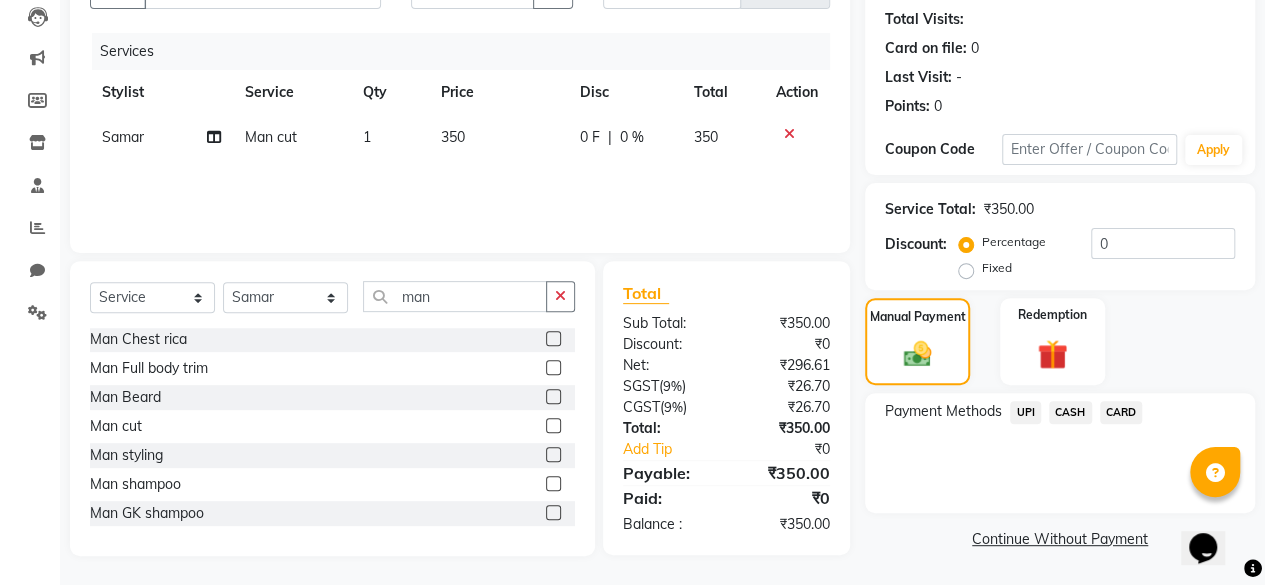 click on "UPI" 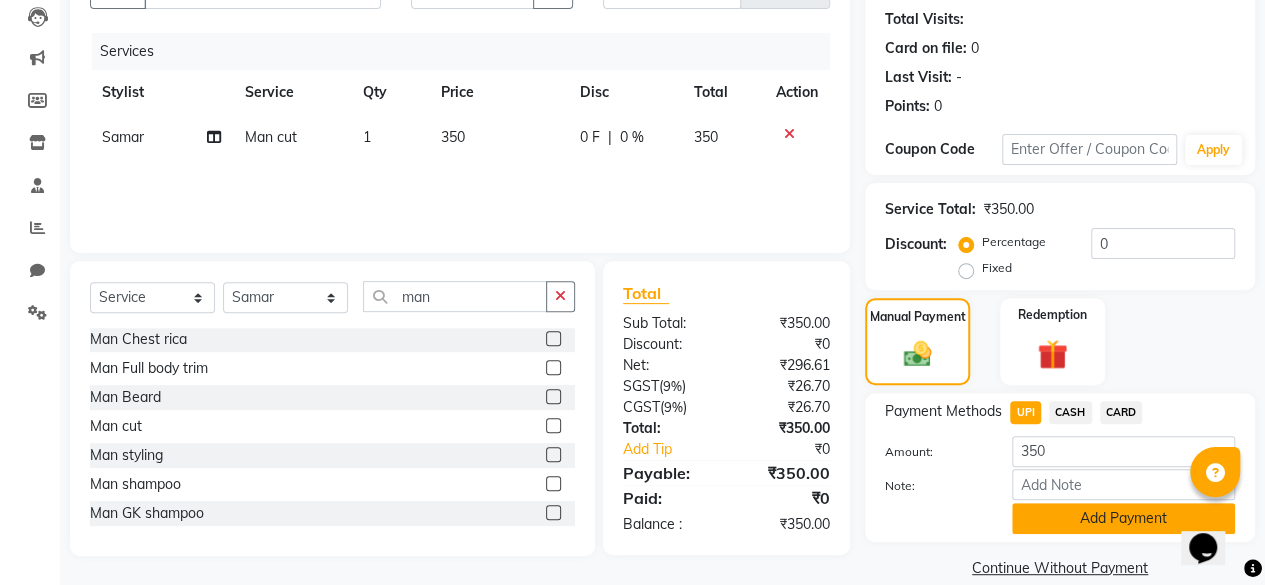 click on "Add Payment" 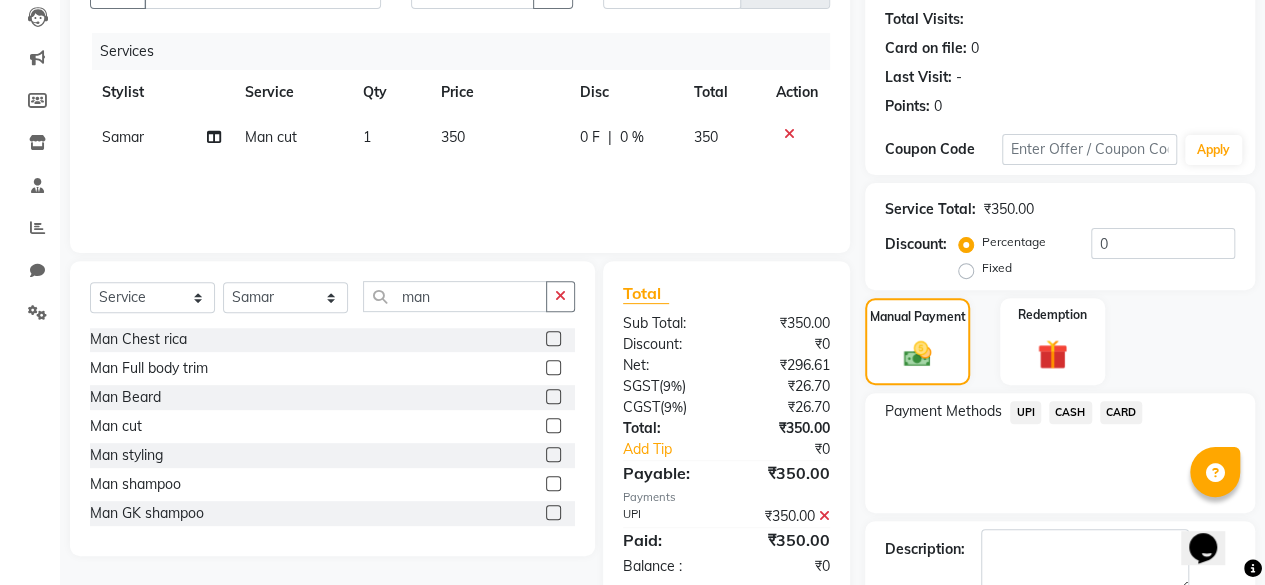 scroll, scrollTop: 324, scrollLeft: 0, axis: vertical 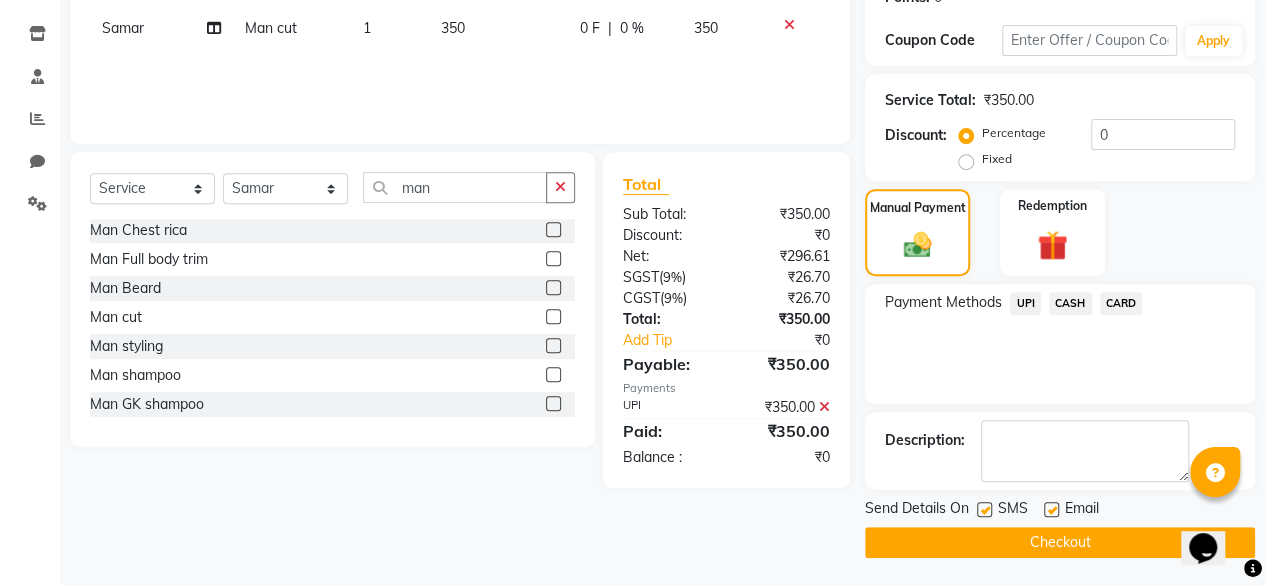 click 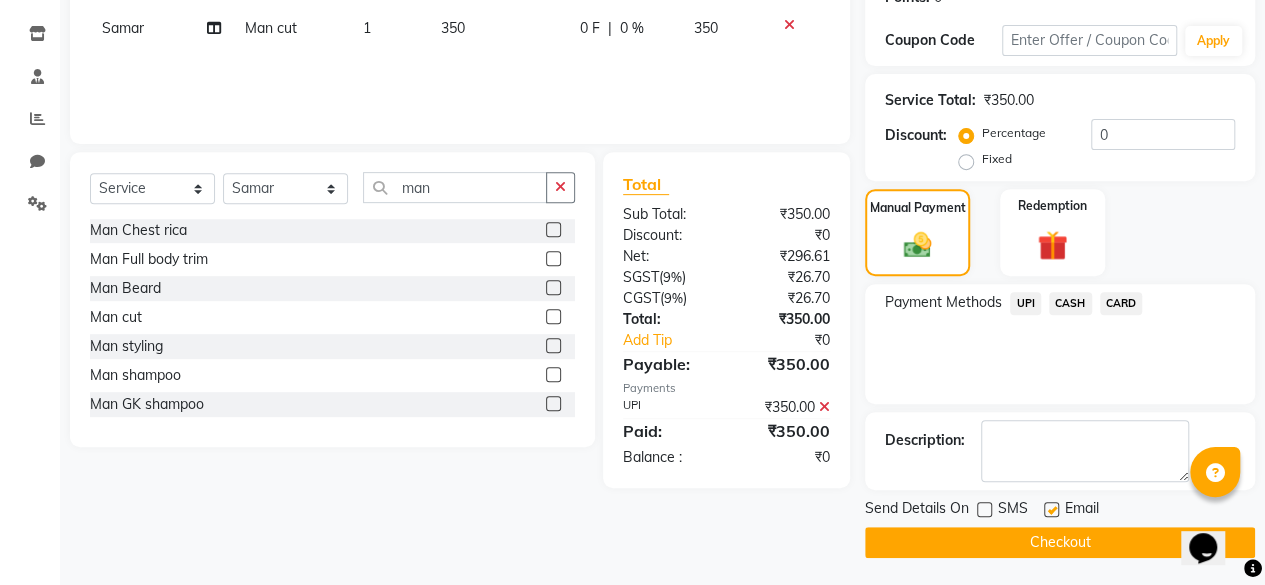 click 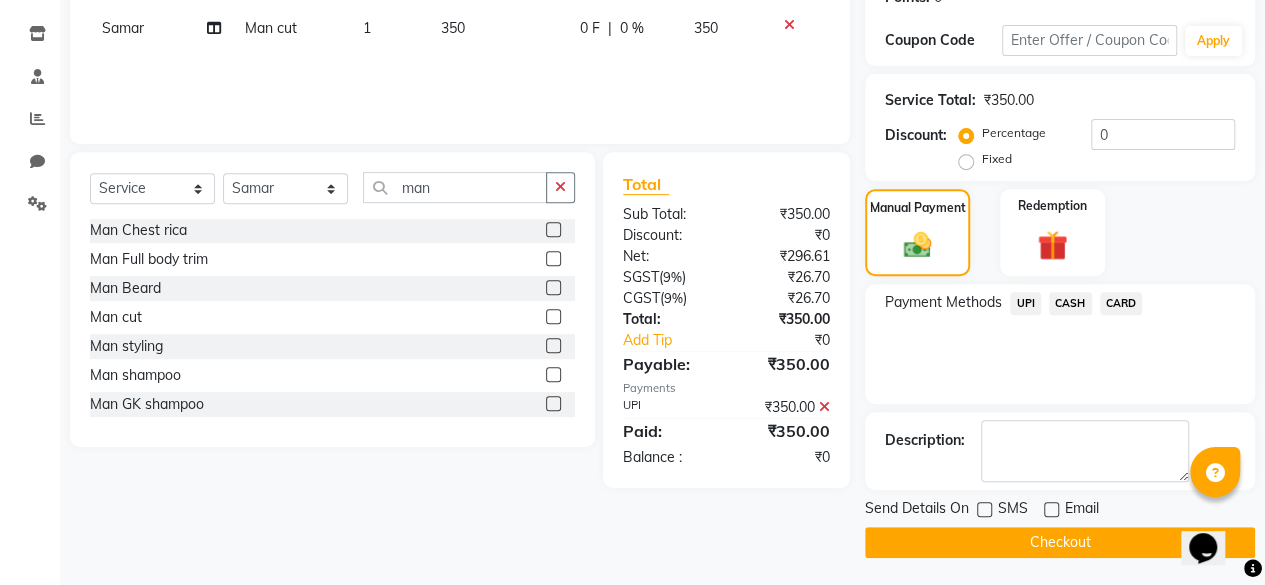 click on "Checkout" 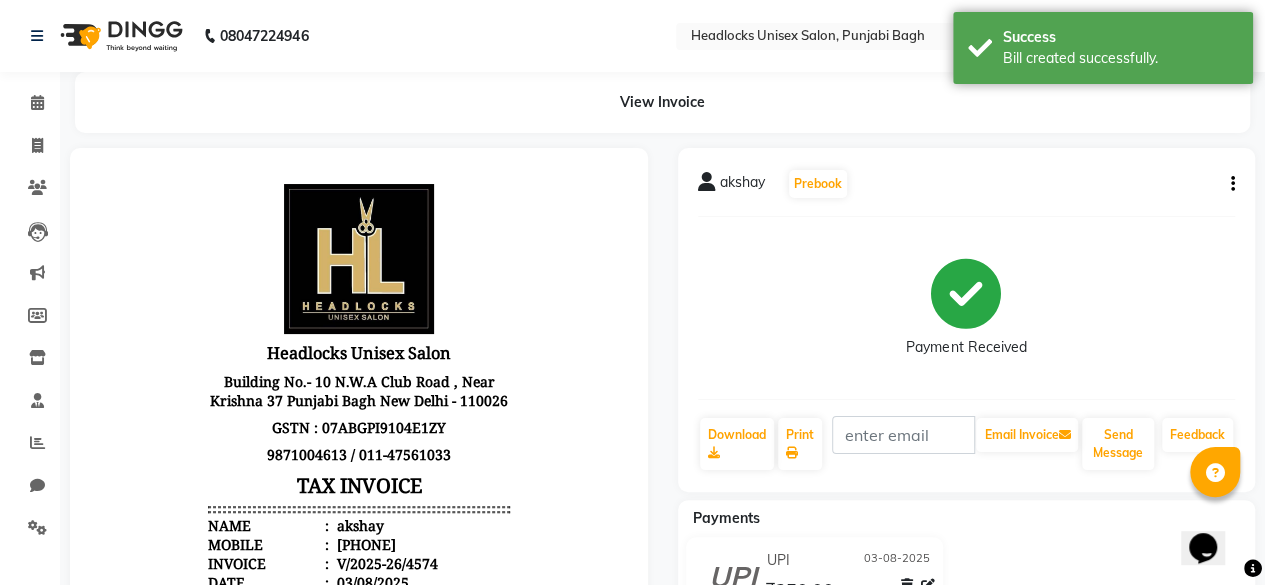 scroll, scrollTop: 0, scrollLeft: 0, axis: both 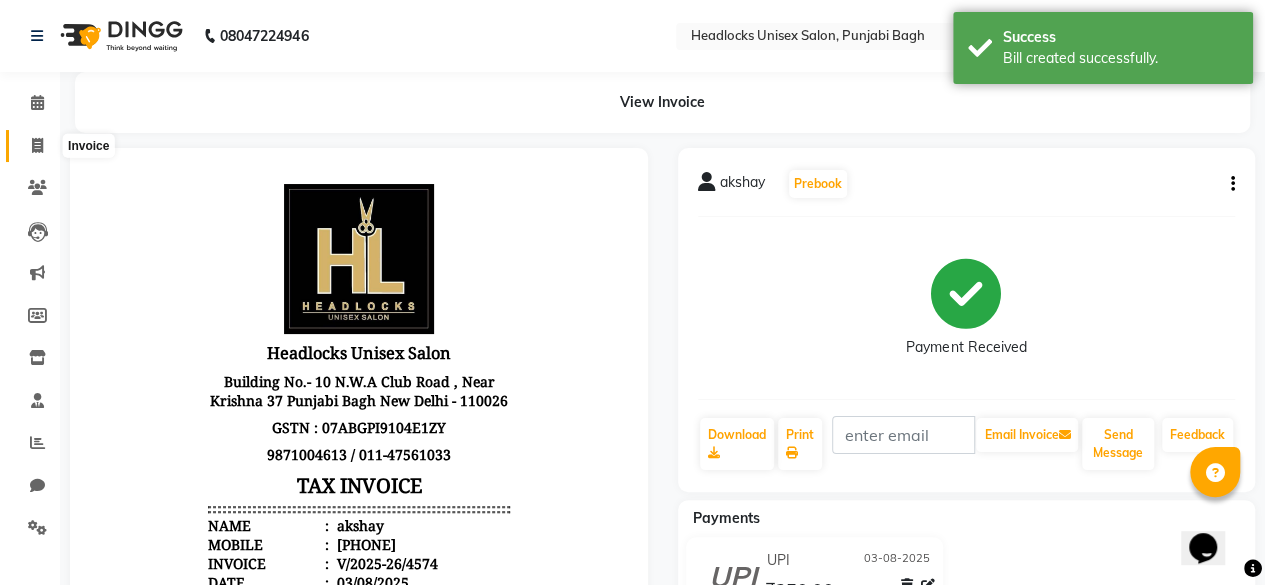 click 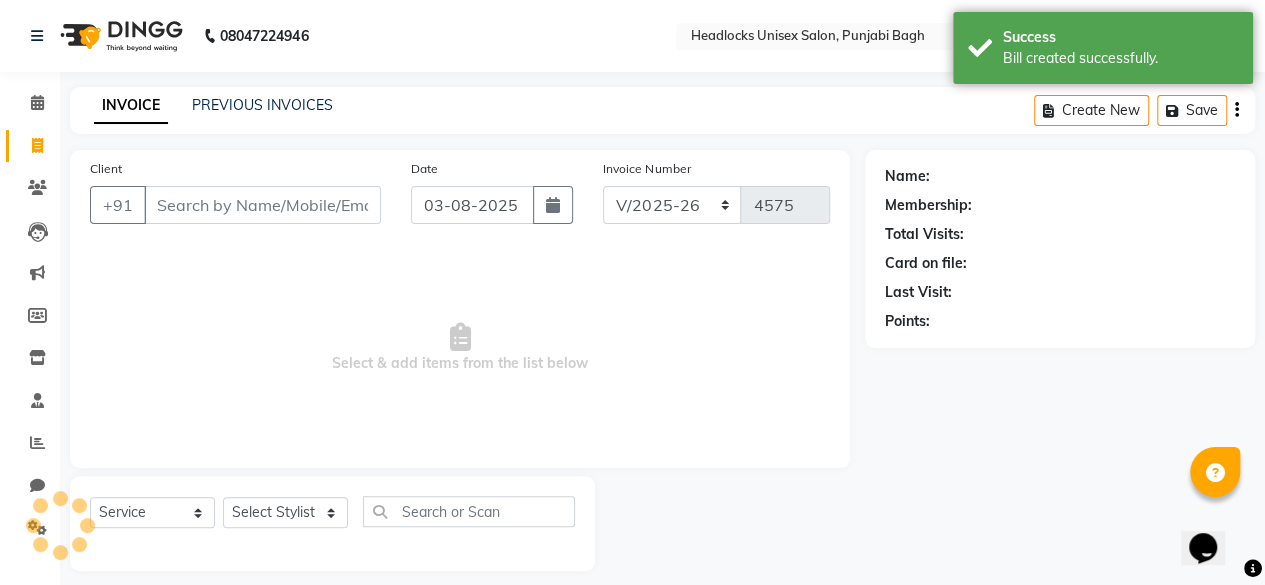 scroll, scrollTop: 15, scrollLeft: 0, axis: vertical 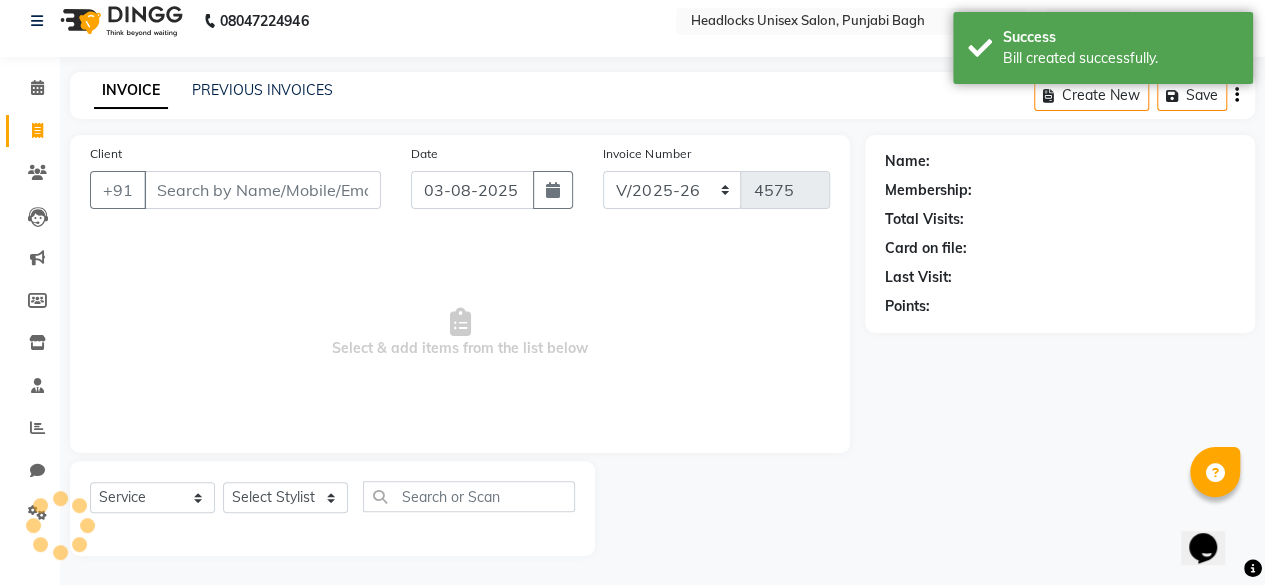 click on "Client" at bounding box center (262, 190) 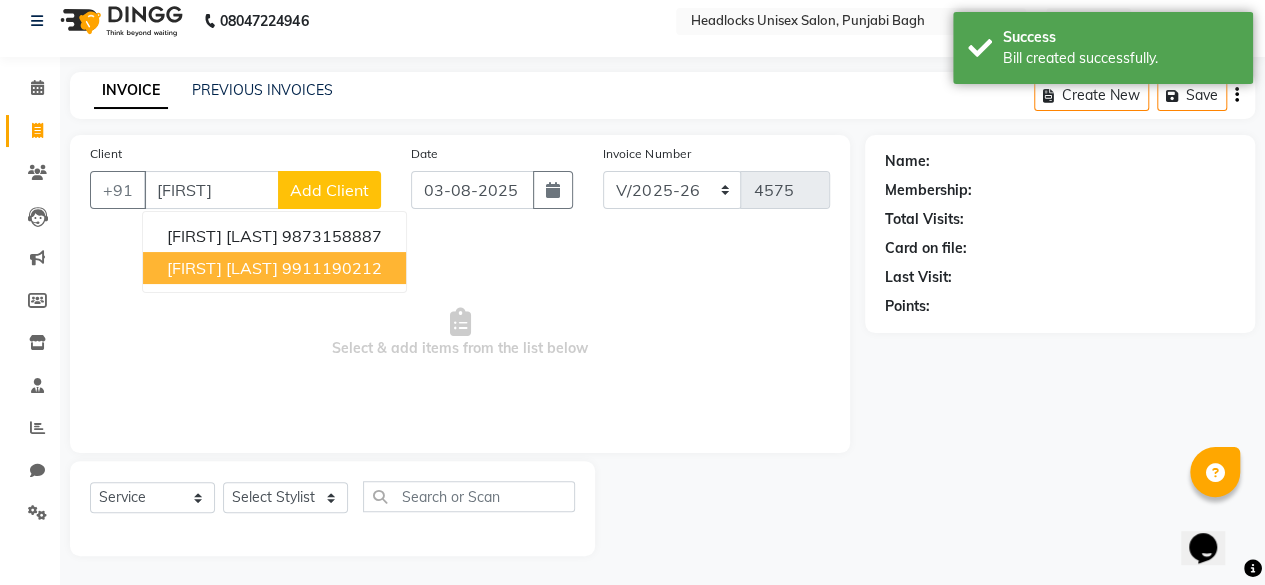 click on "[FIRST] [LAST]" at bounding box center (222, 268) 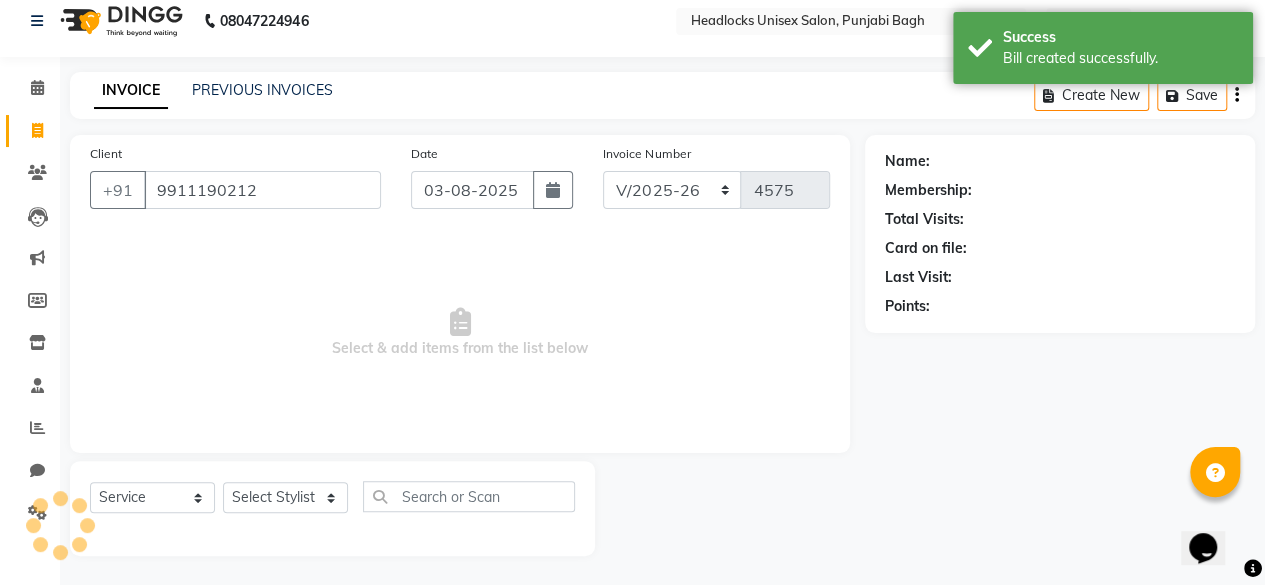 type on "9911190212" 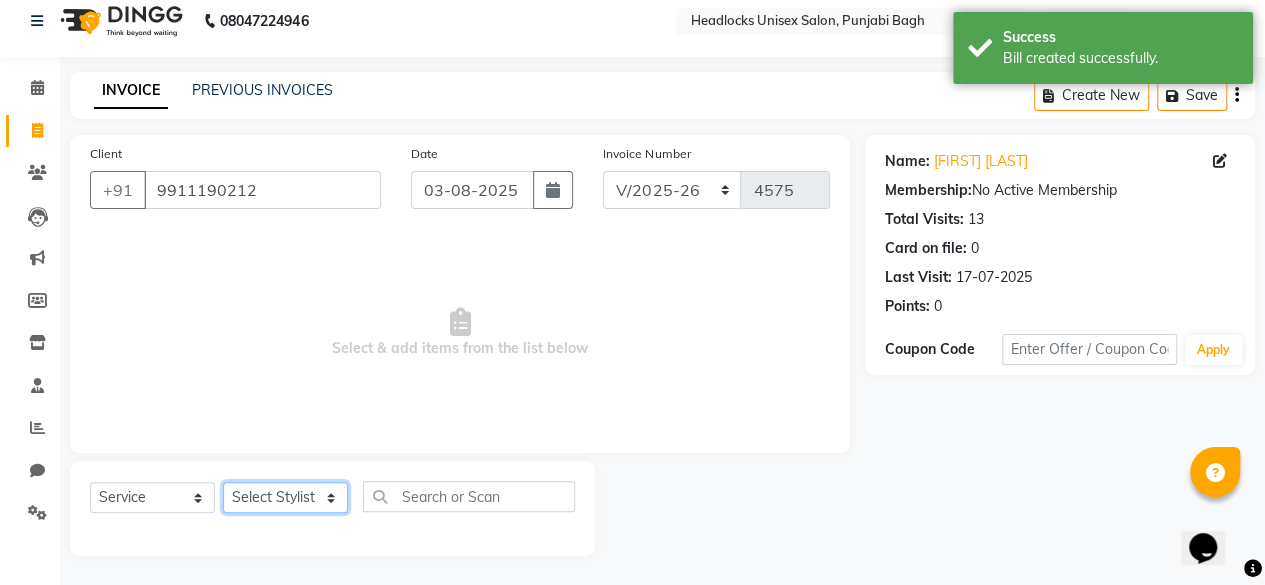 click on "Select Stylist ⁠[NAME] ⁠[NAME] [NAME] [NAME] [NAME] [NAME] [NAME] [NAME] [NAME] [NAME] [NAME] [NAME] [NAME] [NAME] [NAME] [NAME] [NAME] [NAME] [NAME] [NAME] [NAME] [NAME] [NAME] [NAME] [NAME] [NAME] [NAME] [NAME] [NAME] [NAME] [NAME] [NAME] [NAME] [NAME] [NAME] [NAME] [NAME] [NAME] [NAME] [NAME] [NAME] [NAME]" 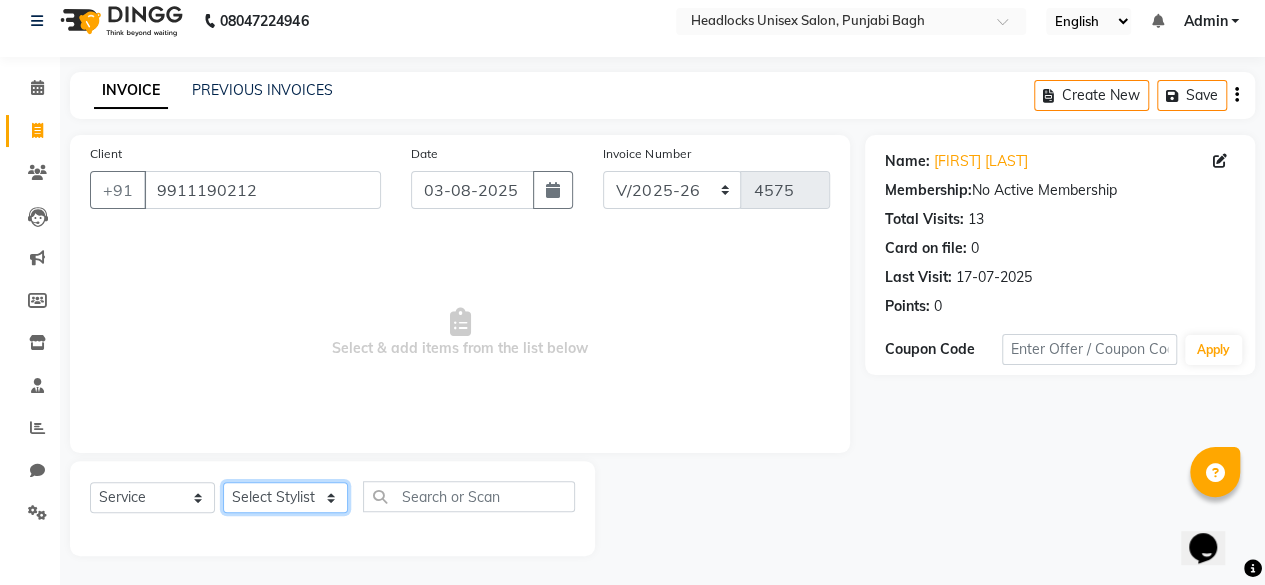 select on "69051" 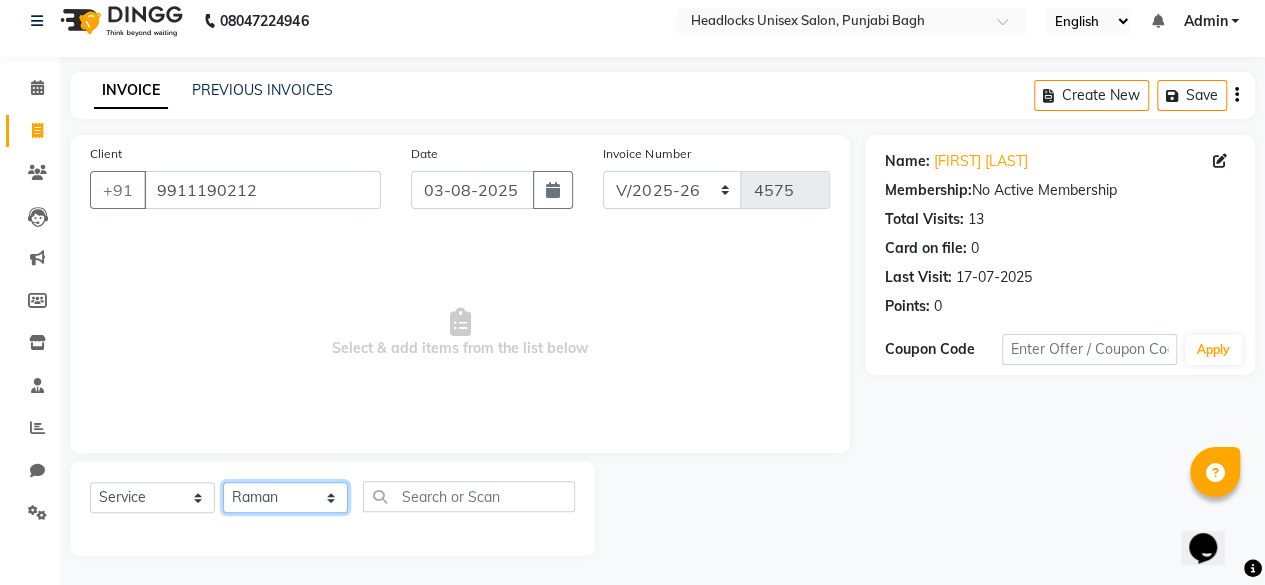click on "Select Stylist ⁠[NAME] ⁠[NAME] [NAME] [NAME] [NAME] [NAME] [NAME] [NAME] [NAME] [NAME] [NAME] [NAME] [NAME] [NAME] [NAME] [NAME] [NAME] [NAME] [NAME] [NAME] [NAME] [NAME] [NAME] [NAME] [NAME] [NAME] [NAME] [NAME] [NAME] [NAME] [NAME] [NAME] [NAME] [NAME] [NAME] [NAME] [NAME] [NAME] [NAME] [NAME] [NAME] [NAME]" 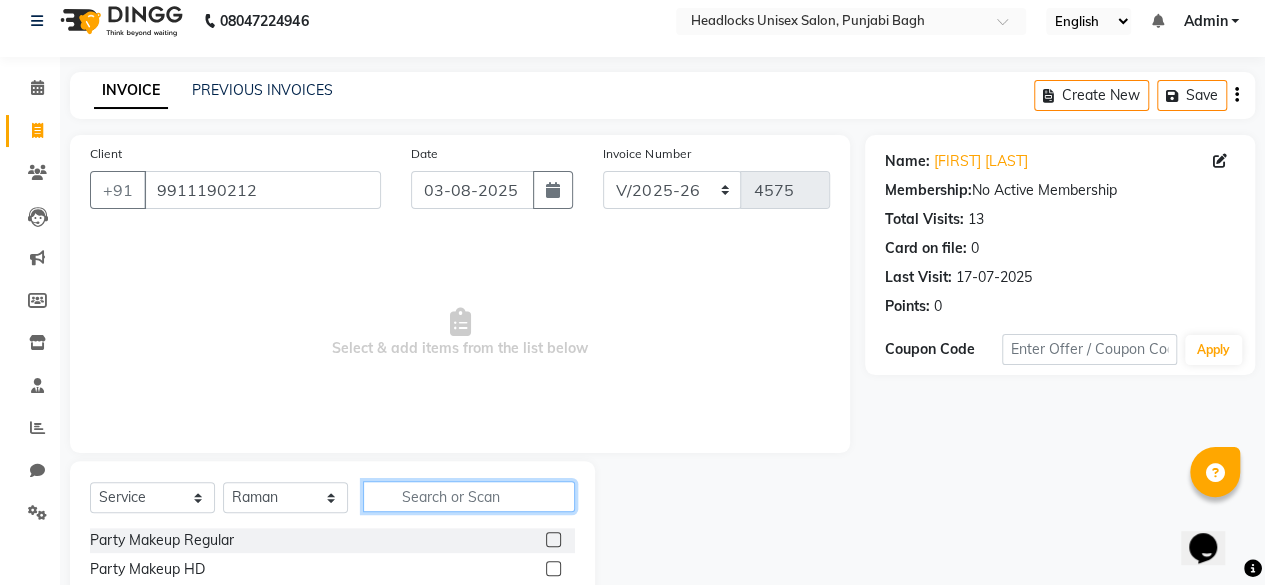 click 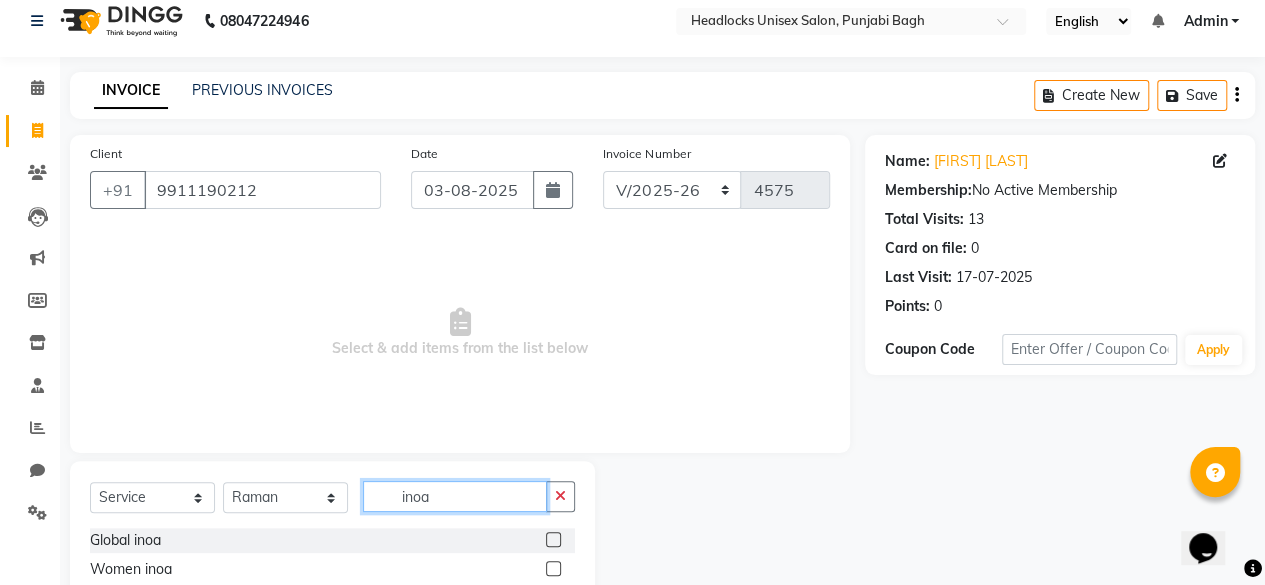type on "inoa" 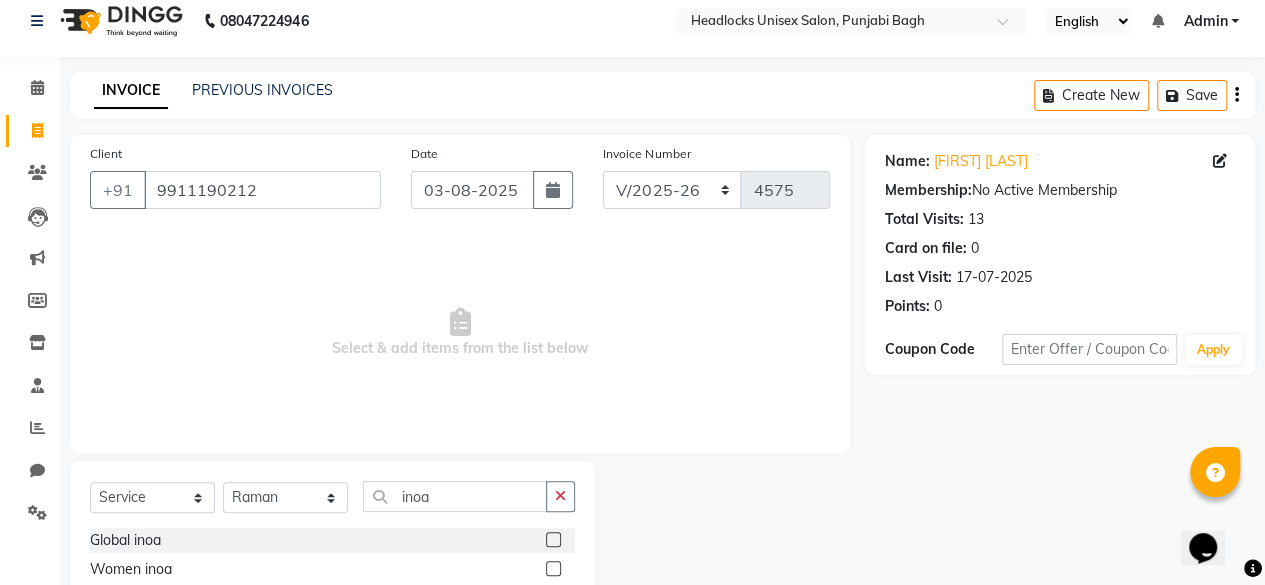 click 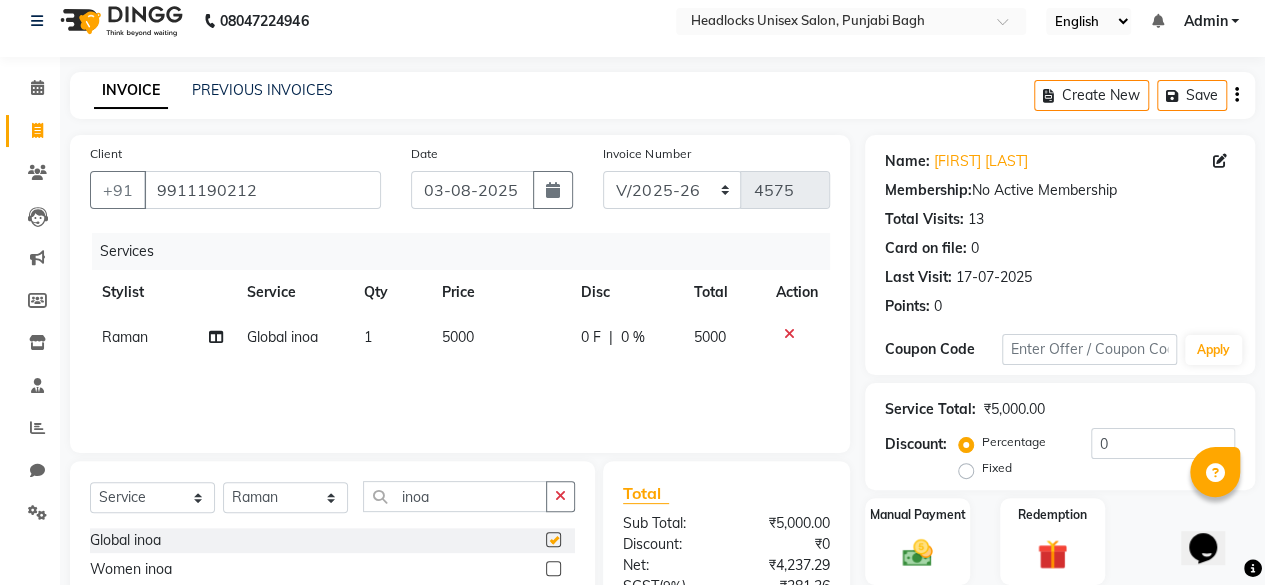 checkbox on "false" 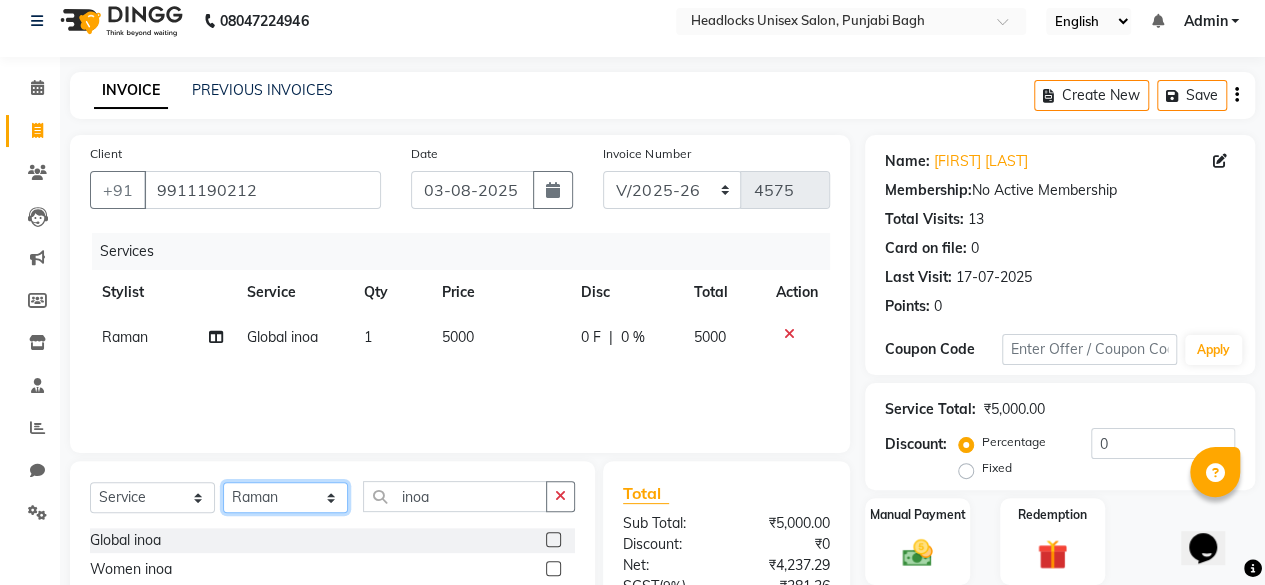 click on "Select Stylist ⁠[NAME] ⁠[NAME] [NAME] [NAME] [NAME] [NAME] [NAME] [NAME] [NAME] [NAME] [NAME] [NAME] [NAME] [NAME] [NAME] [NAME] [NAME] [NAME] [NAME] [NAME] [NAME] [NAME] [NAME] [NAME] [NAME] [NAME] [NAME] [NAME] [NAME] [NAME] [NAME] [NAME] [NAME] [NAME] [NAME] [NAME] [NAME] [NAME] [NAME] [NAME] [NAME] [NAME]" 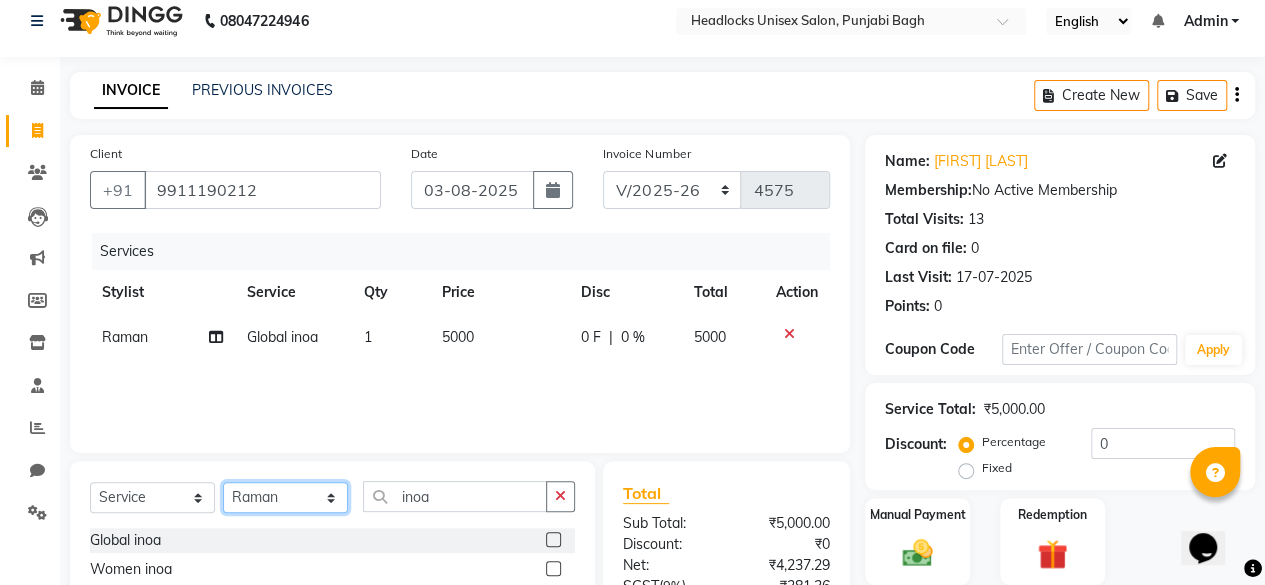 select on "69055" 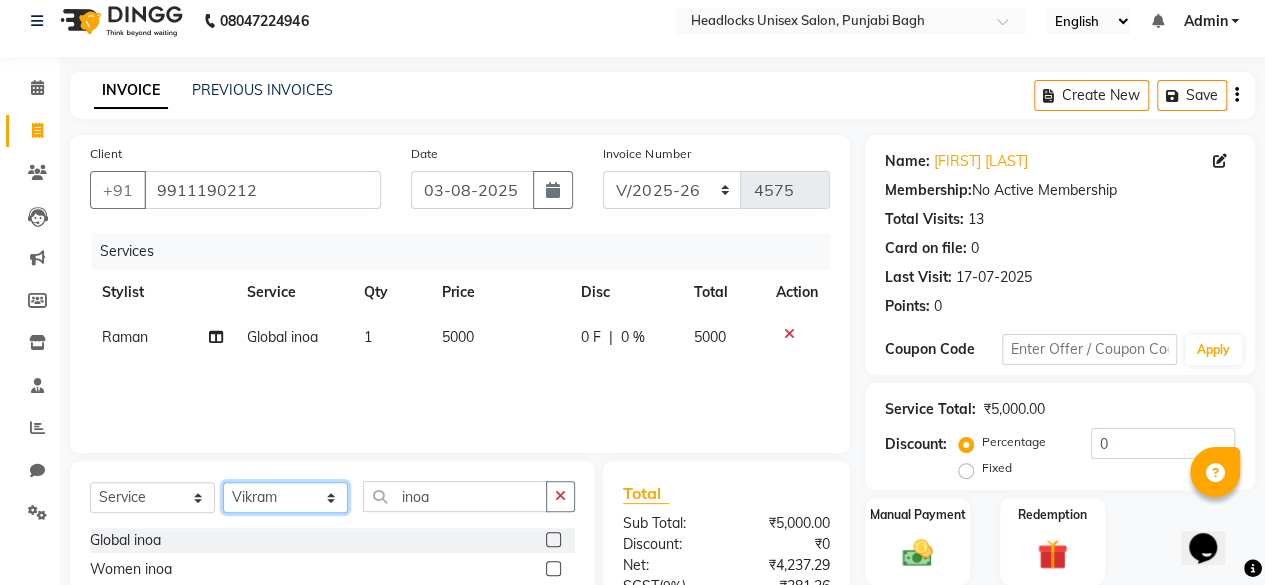 click on "Select Stylist ⁠[NAME] ⁠[NAME] [NAME] [NAME] [NAME] [NAME] [NAME] [NAME] [NAME] [NAME] [NAME] [NAME] [NAME] [NAME] [NAME] [NAME] [NAME] [NAME] [NAME] [NAME] [NAME] [NAME] [NAME] [NAME] [NAME] [NAME] [NAME] [NAME] [NAME] [NAME] [NAME] [NAME] [NAME] [NAME] [NAME] [NAME] [NAME] [NAME] [NAME] [NAME] [NAME] [NAME]" 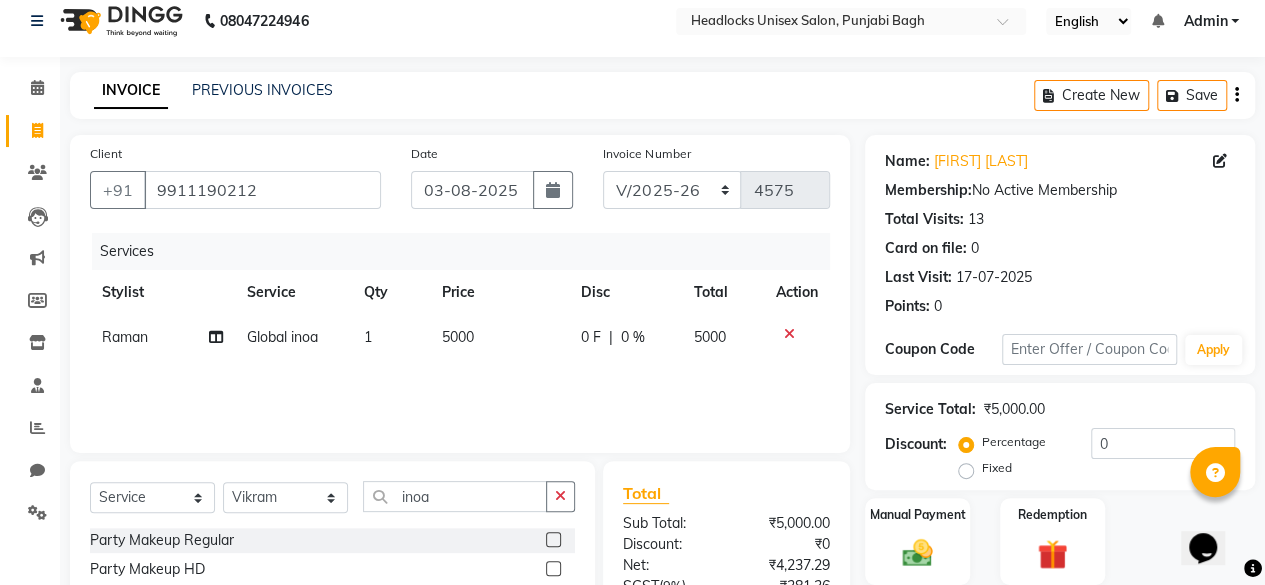 click 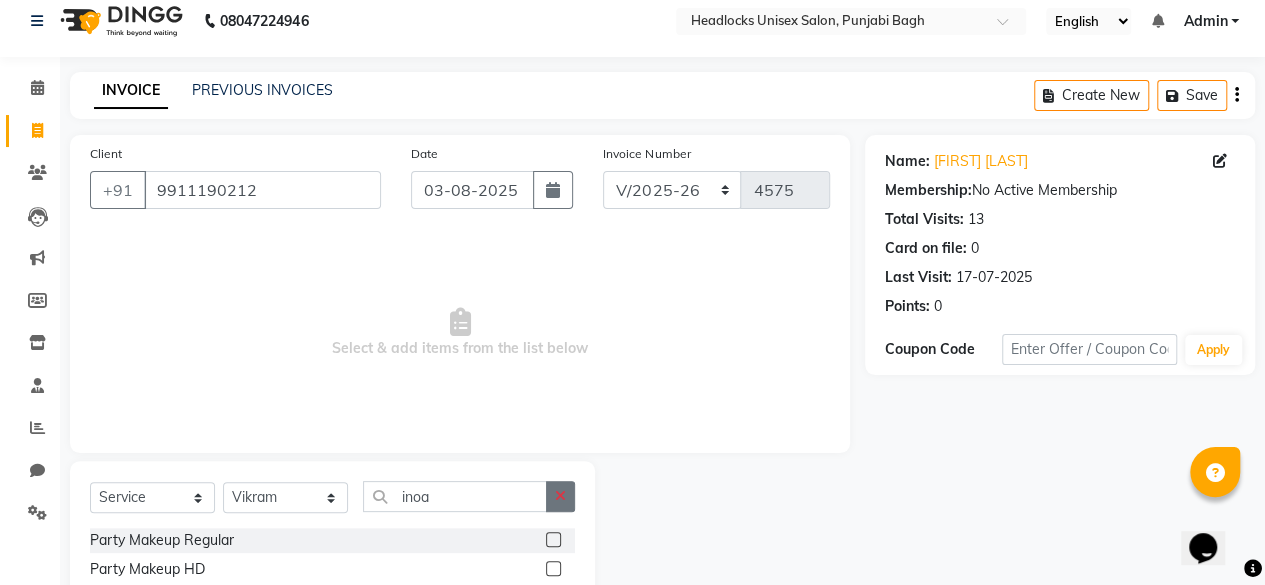 click 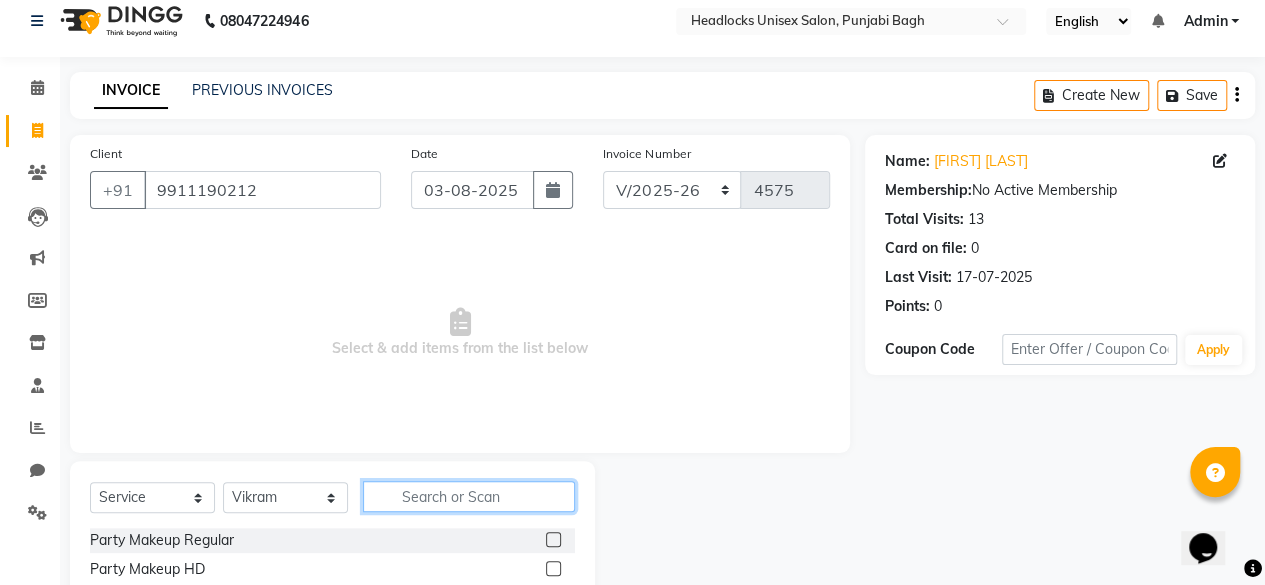click 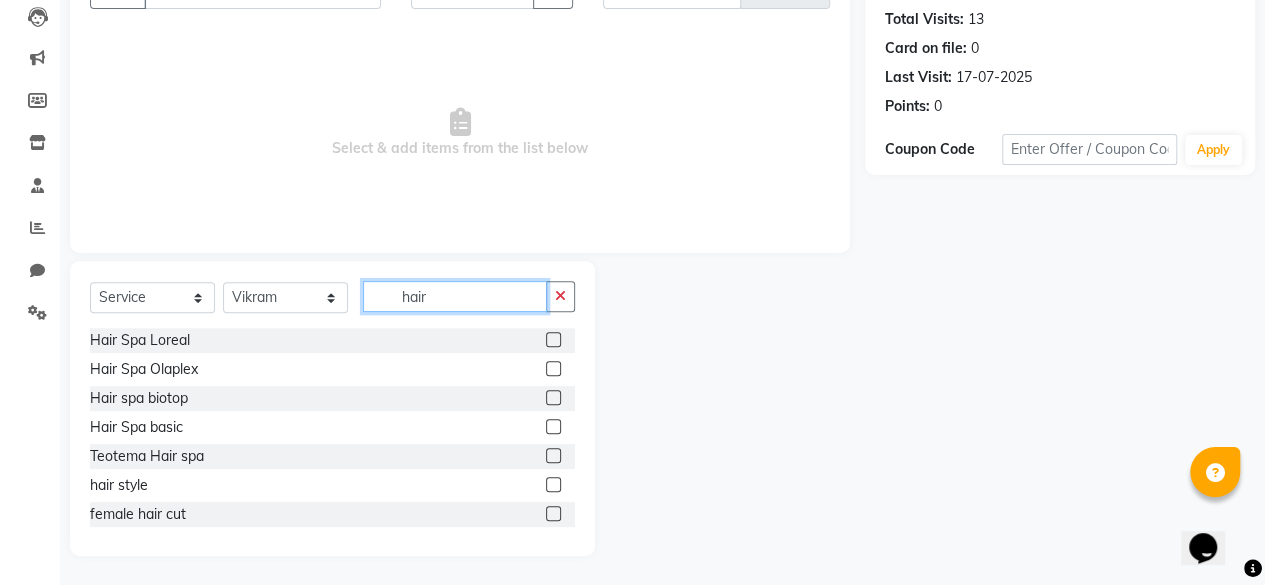 scroll, scrollTop: 213, scrollLeft: 0, axis: vertical 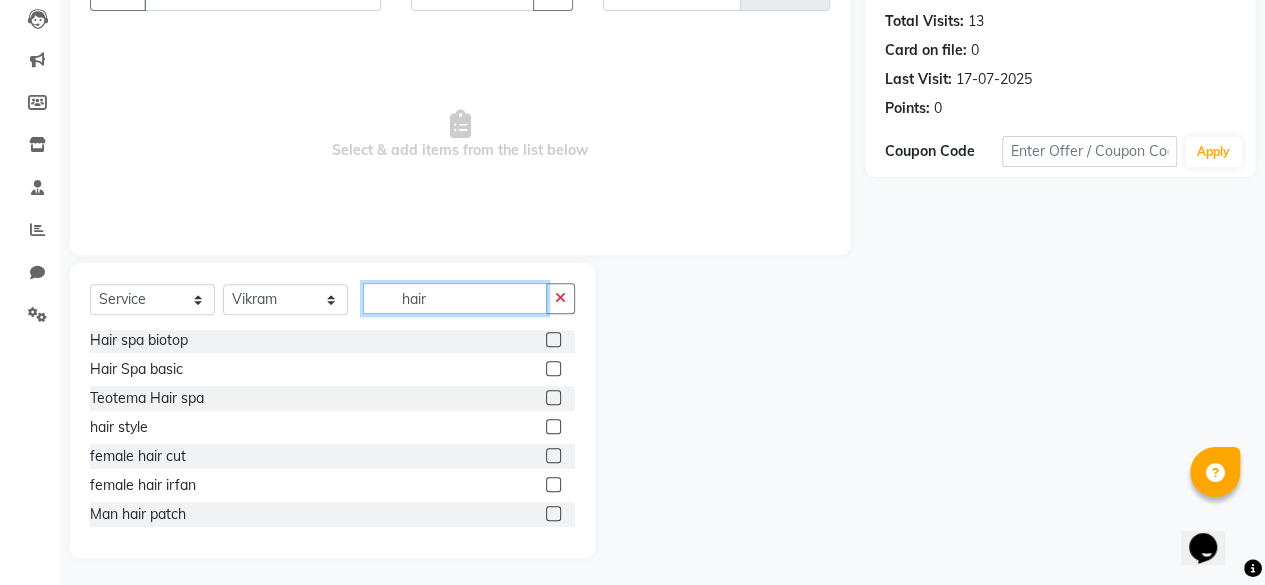 type on "hair" 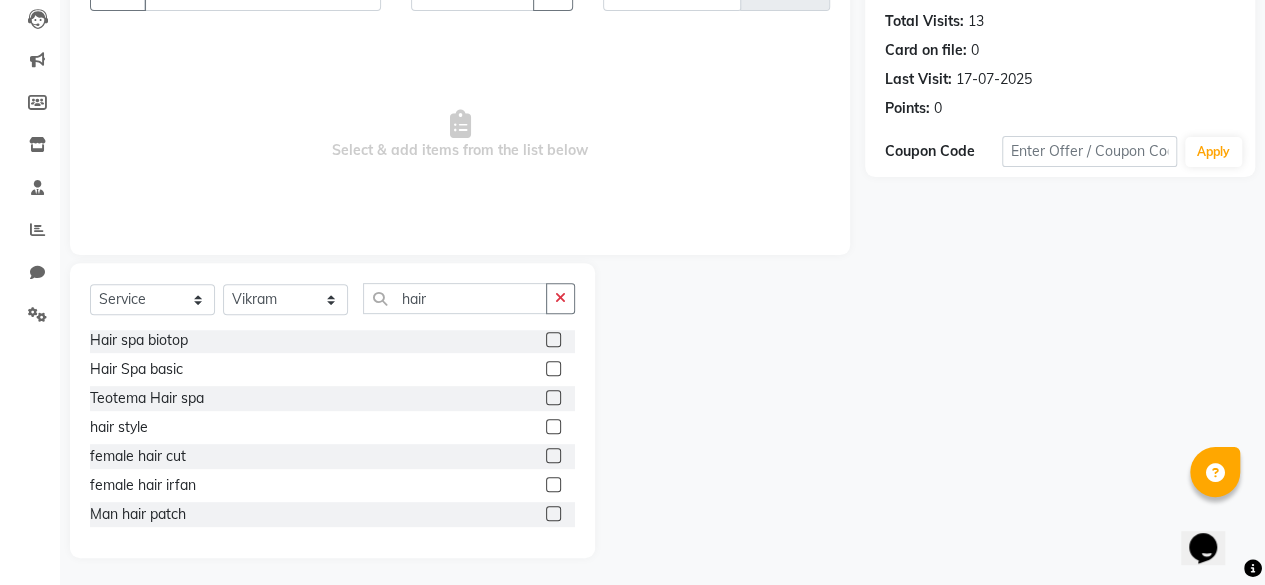 click 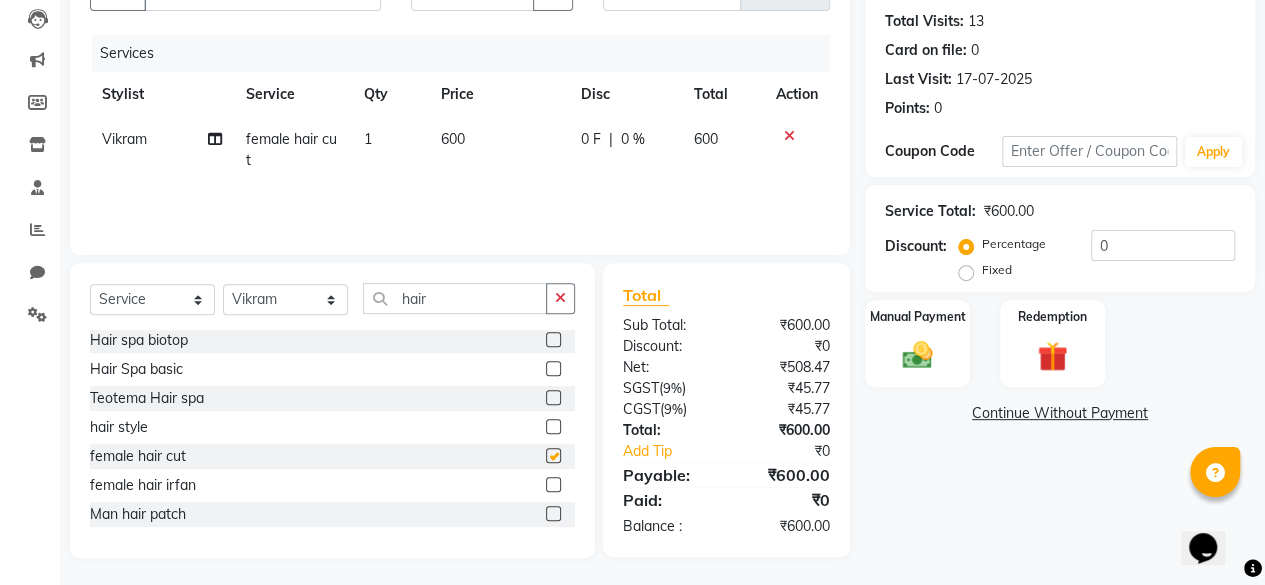 checkbox on "false" 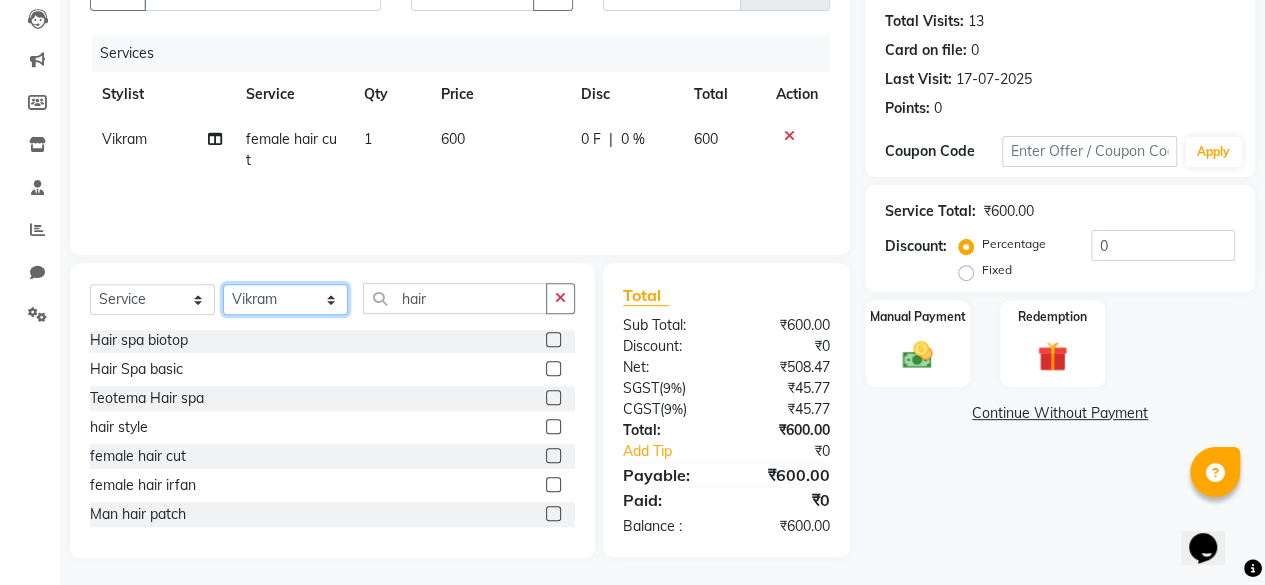 click on "Select Stylist ⁠[NAME] ⁠[NAME] [NAME] [NAME] [NAME] [NAME] [NAME] [NAME] [NAME] [NAME] [NAME] [NAME] [NAME] [NAME] [NAME] [NAME] [NAME] [NAME] [NAME] [NAME] [NAME] [NAME] [NAME] [NAME] [NAME] [NAME] [NAME] [NAME] [NAME] [NAME] [NAME] [NAME] [NAME] [NAME] [NAME] [NAME] [NAME] [NAME] [NAME] [NAME] [NAME] [NAME]" 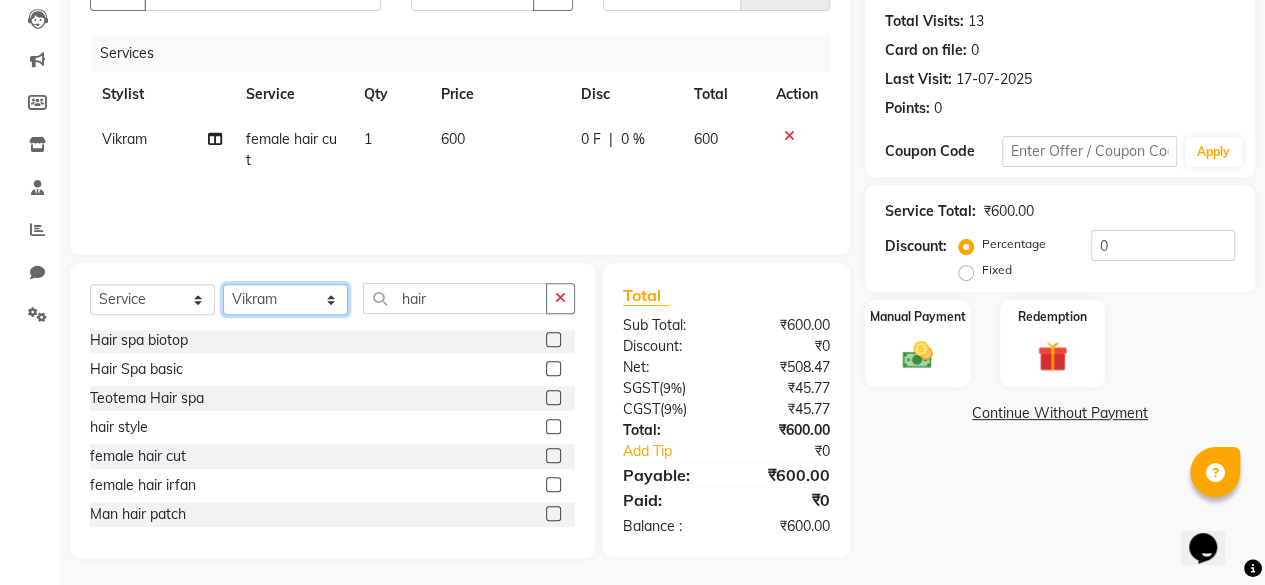 select on "69051" 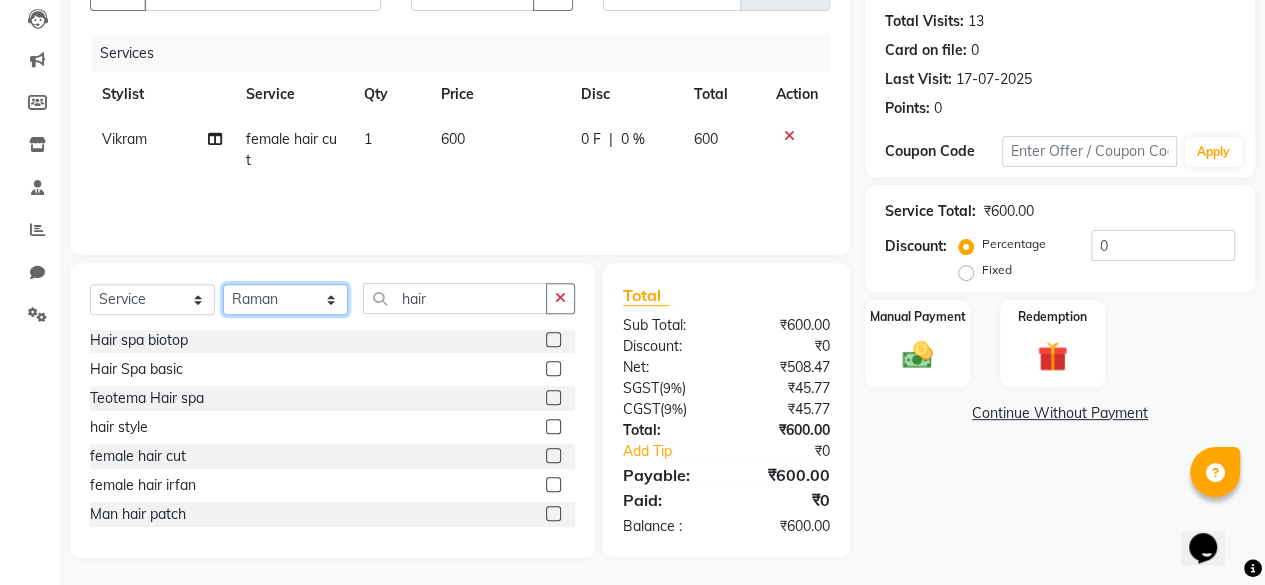 click on "Select Stylist ⁠[NAME] ⁠[NAME] [NAME] [NAME] [NAME] [NAME] [NAME] [NAME] [NAME] [NAME] [NAME] [NAME] [NAME] [NAME] [NAME] [NAME] [NAME] [NAME] [NAME] [NAME] [NAME] [NAME] [NAME] [NAME] [NAME] [NAME] [NAME] [NAME] [NAME] [NAME] [NAME] [NAME] [NAME] [NAME] [NAME] [NAME] [NAME] [NAME] [NAME] [NAME] [NAME] [NAME]" 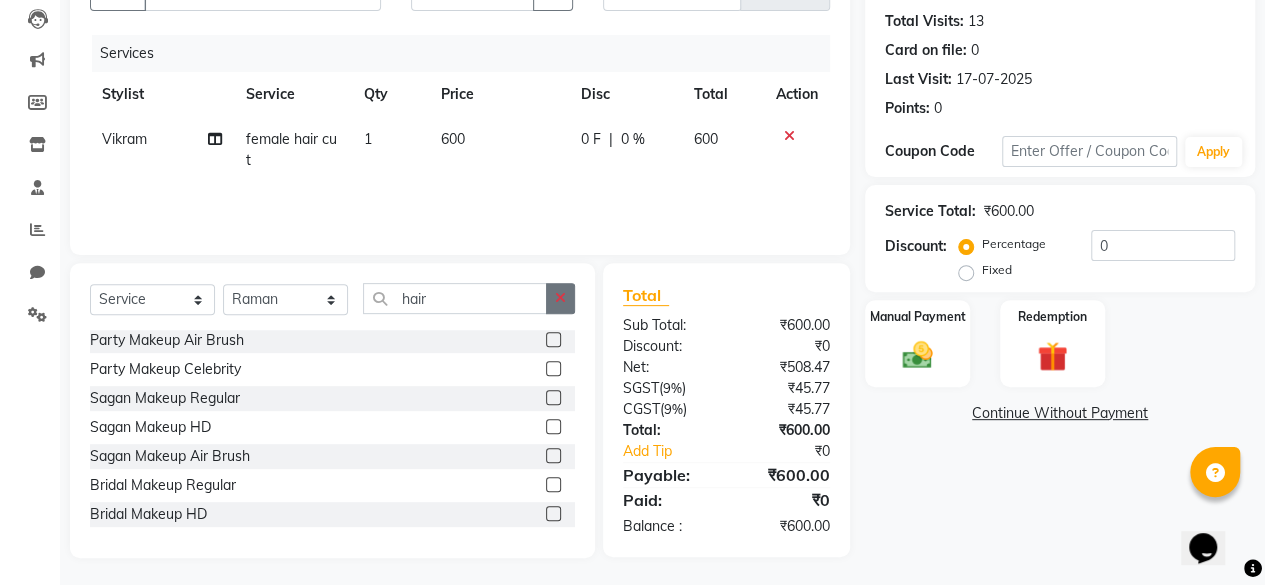 click 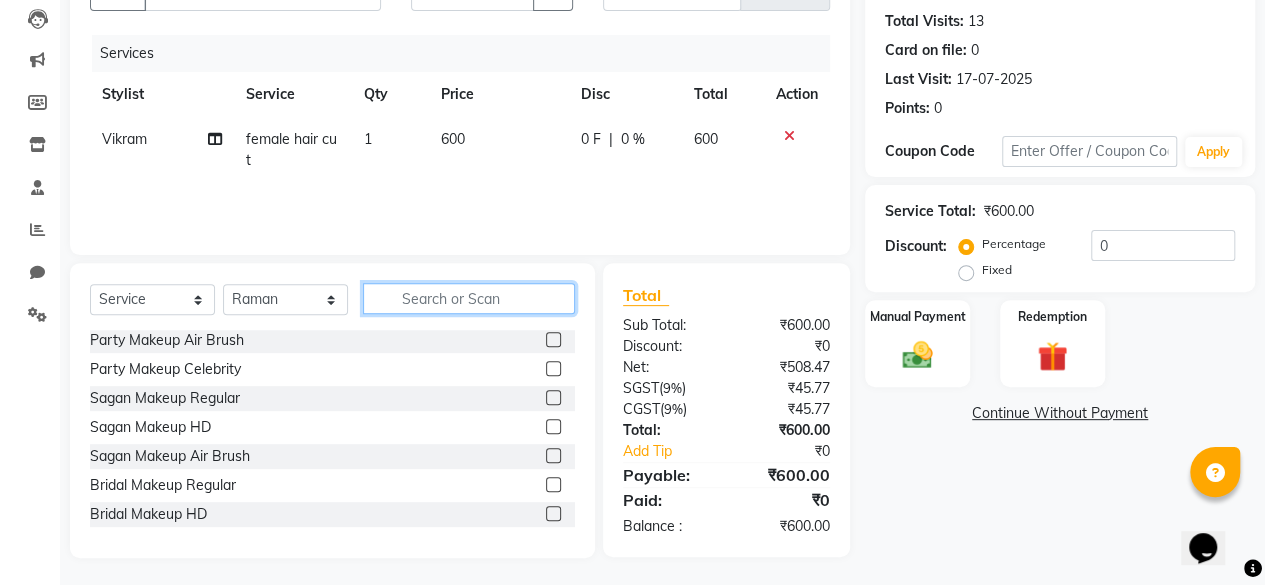 click 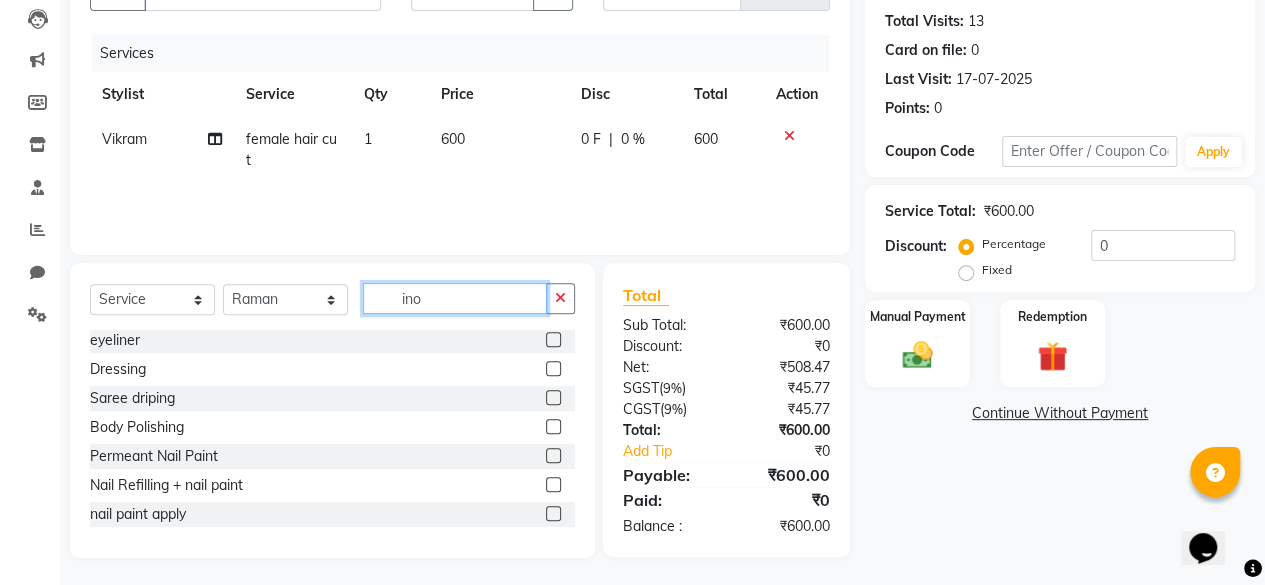 scroll, scrollTop: 0, scrollLeft: 0, axis: both 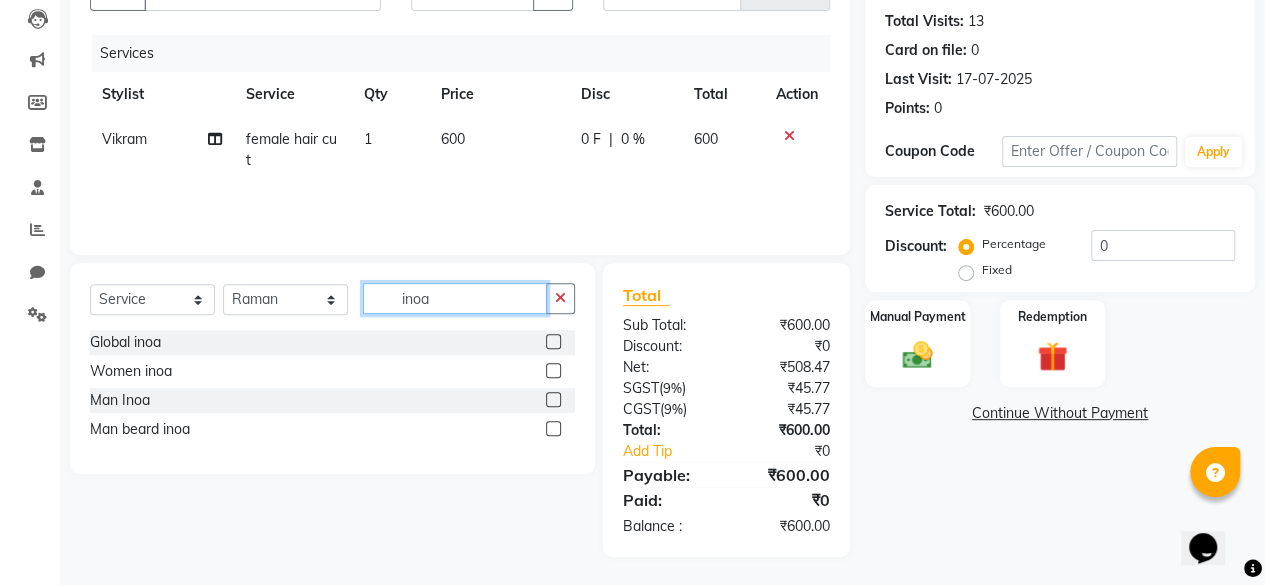 type on "inoa" 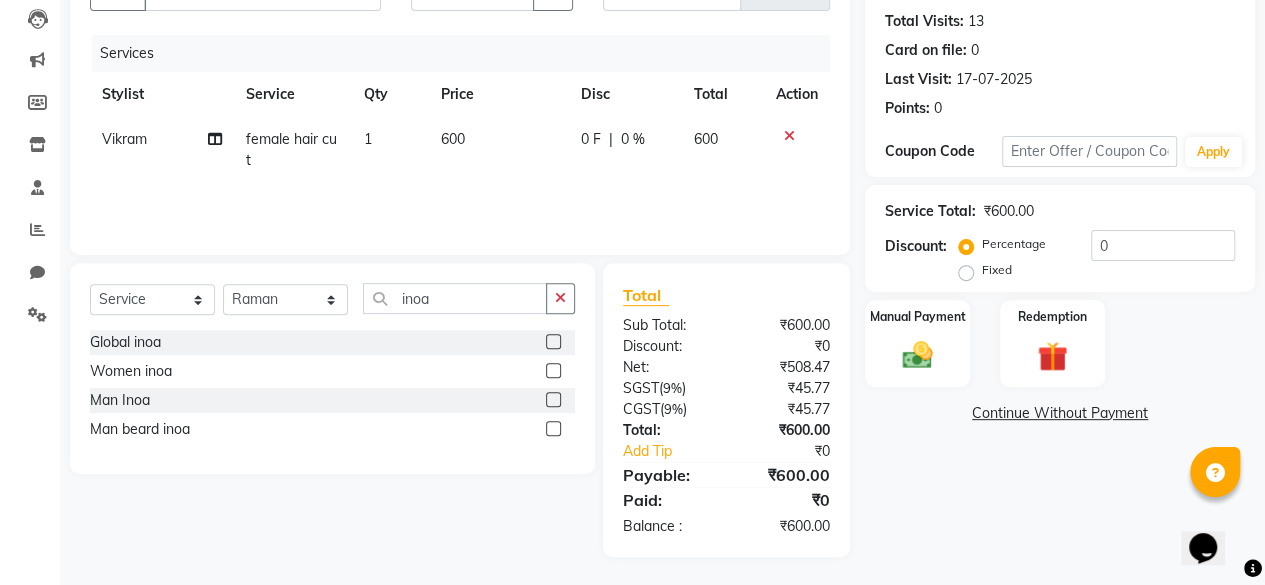 click 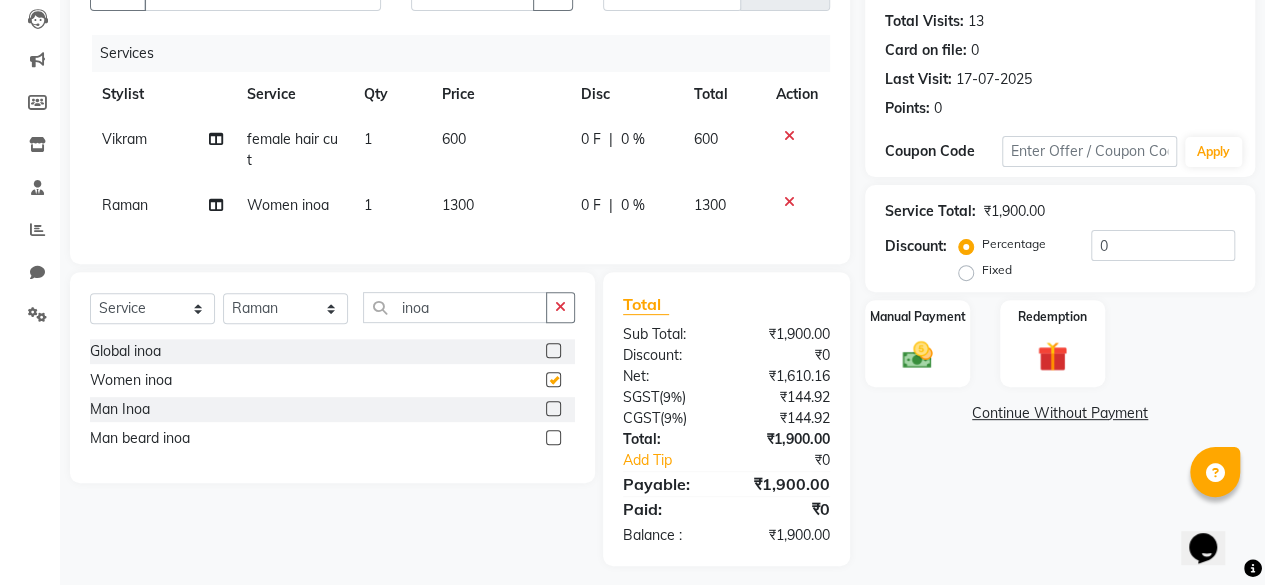 checkbox on "false" 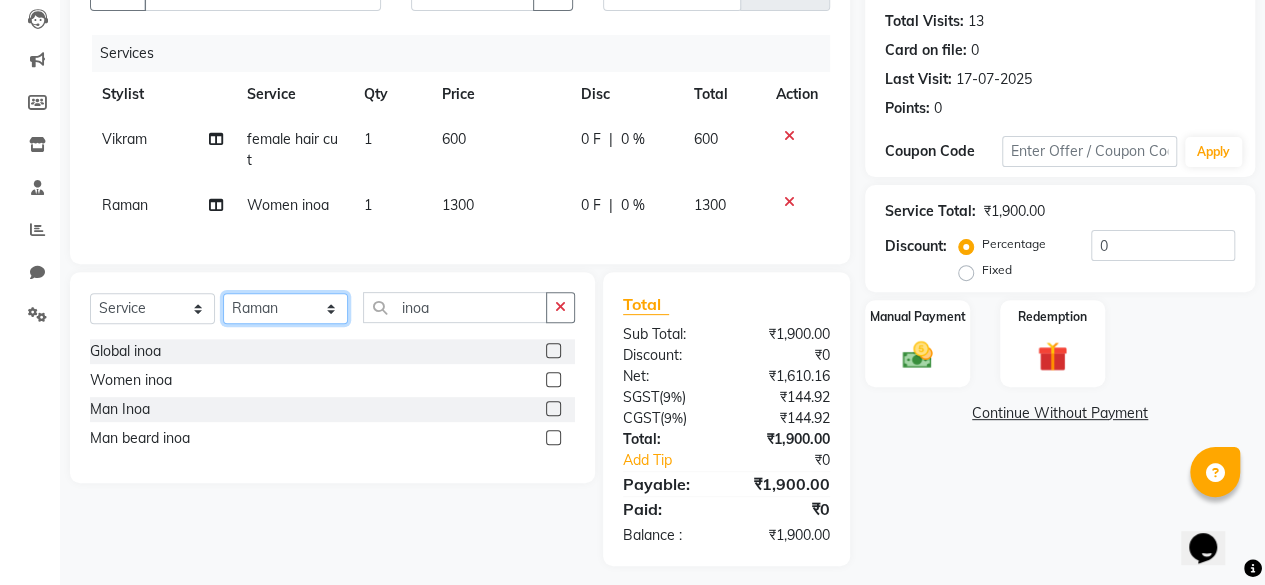 click on "Select Stylist ⁠[NAME] ⁠[NAME] [NAME] [NAME] [NAME] [NAME] [NAME] [NAME] [NAME] [NAME] [NAME] [NAME] [NAME] [NAME] [NAME] [NAME] [NAME] [NAME] [NAME] [NAME] [NAME] [NAME] [NAME] [NAME] [NAME] [NAME] [NAME] [NAME] [NAME] [NAME] [NAME] [NAME] [NAME] [NAME] [NAME] [NAME] [NAME] [NAME] [NAME] [NAME] [NAME] [NAME]" 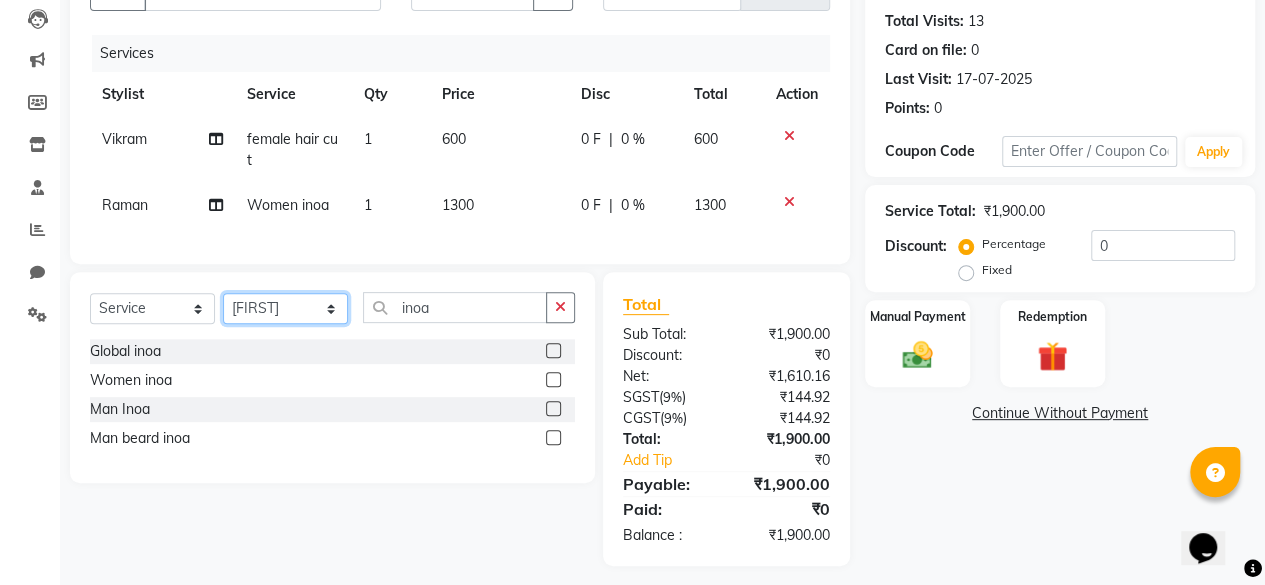 click on "Select Stylist ⁠[NAME] ⁠[NAME] [NAME] [NAME] [NAME] [NAME] [NAME] [NAME] [NAME] [NAME] [NAME] [NAME] [NAME] [NAME] [NAME] [NAME] [NAME] [NAME] [NAME] [NAME] [NAME] [NAME] [NAME] [NAME] [NAME] [NAME] [NAME] [NAME] [NAME] [NAME] [NAME] [NAME] [NAME] [NAME] [NAME] [NAME] [NAME] [NAME] [NAME] [NAME] [NAME] [NAME]" 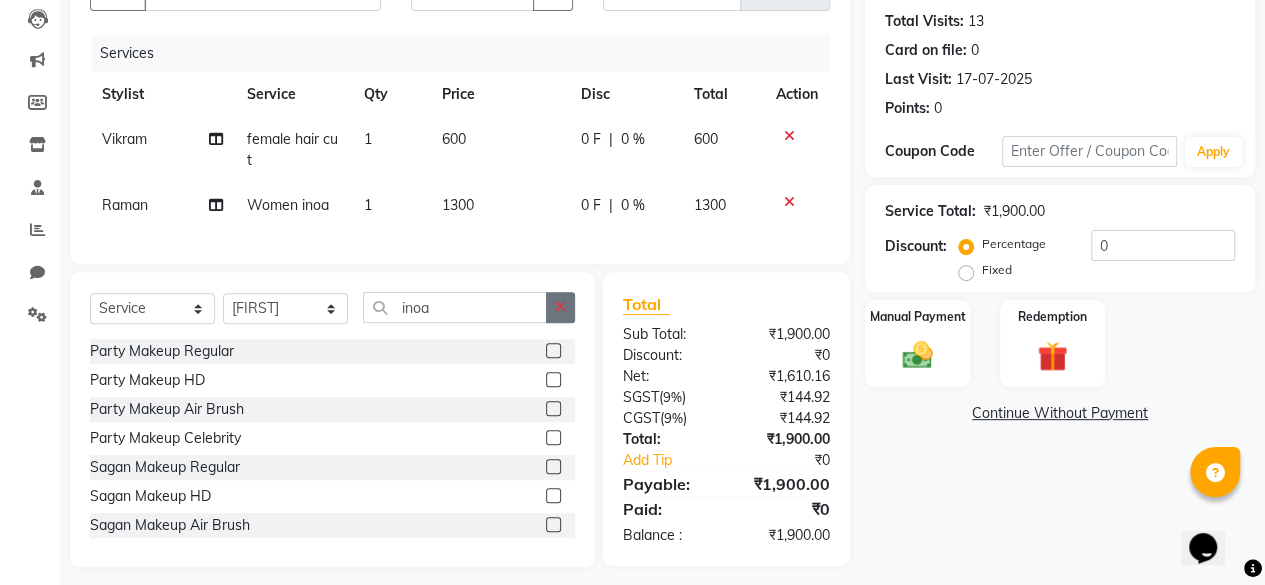 click 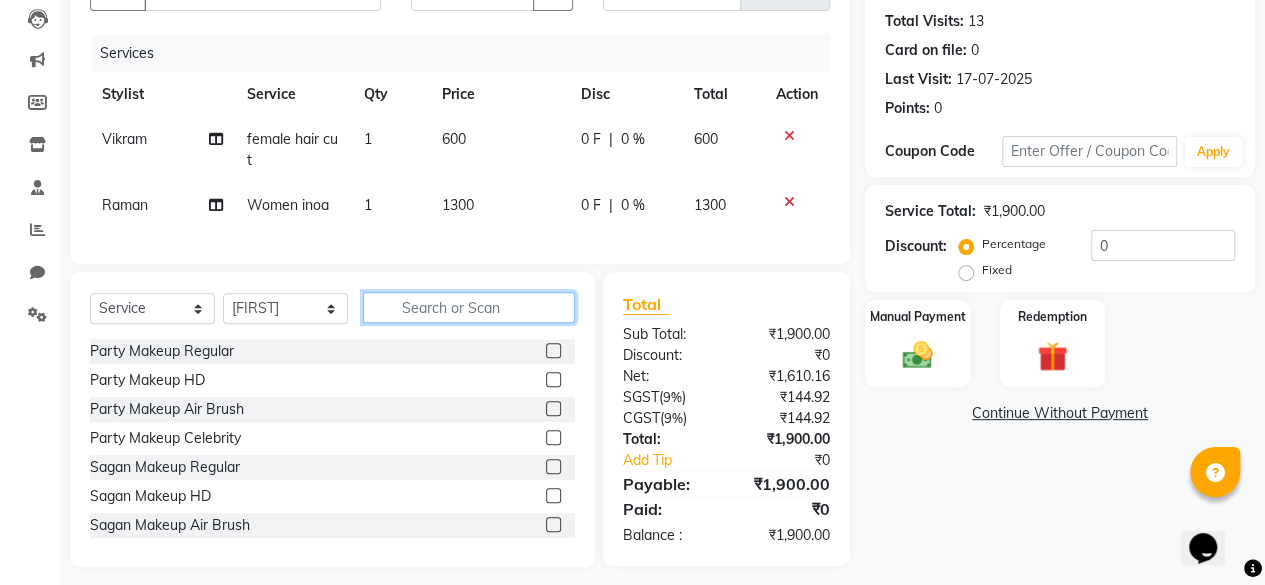 click 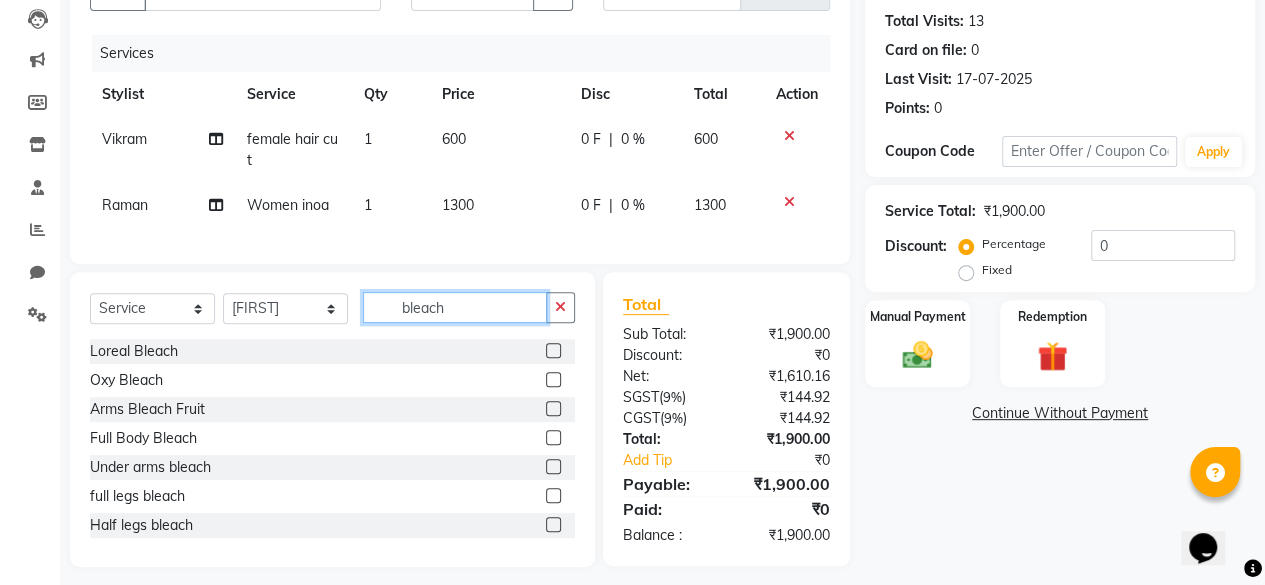 type on "bleach" 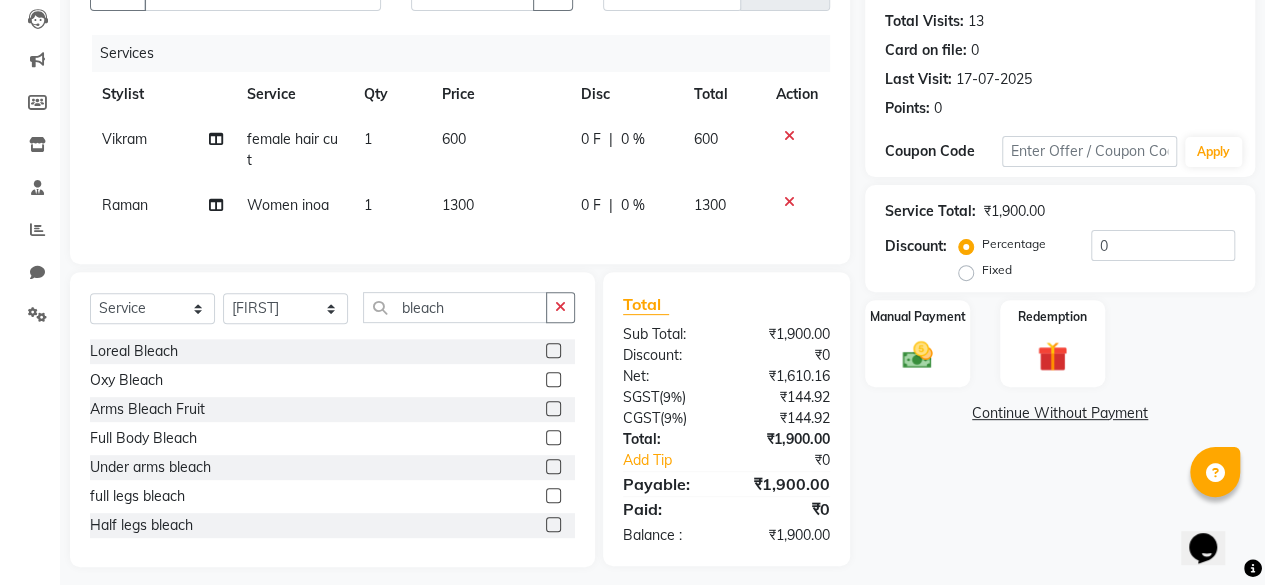 click 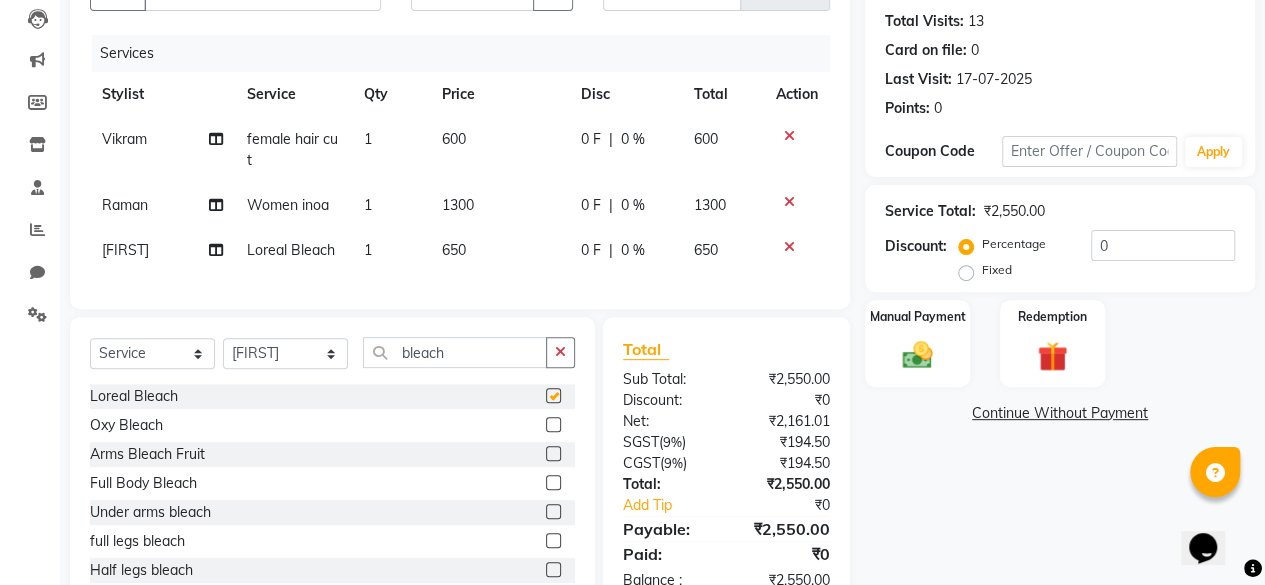 checkbox on "false" 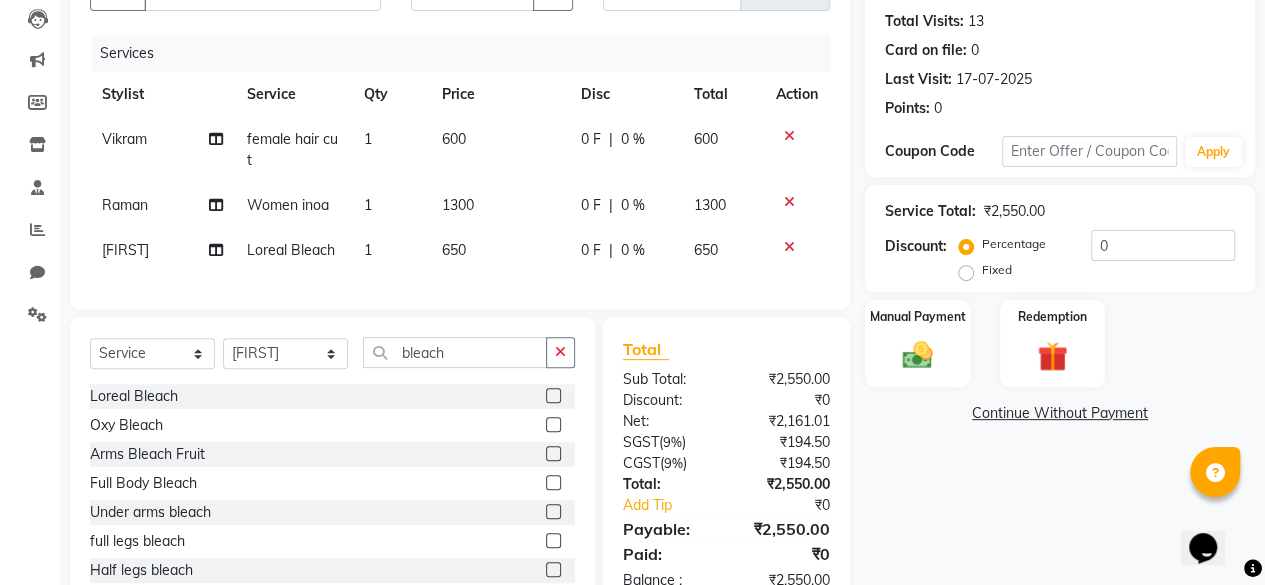 click on "650" 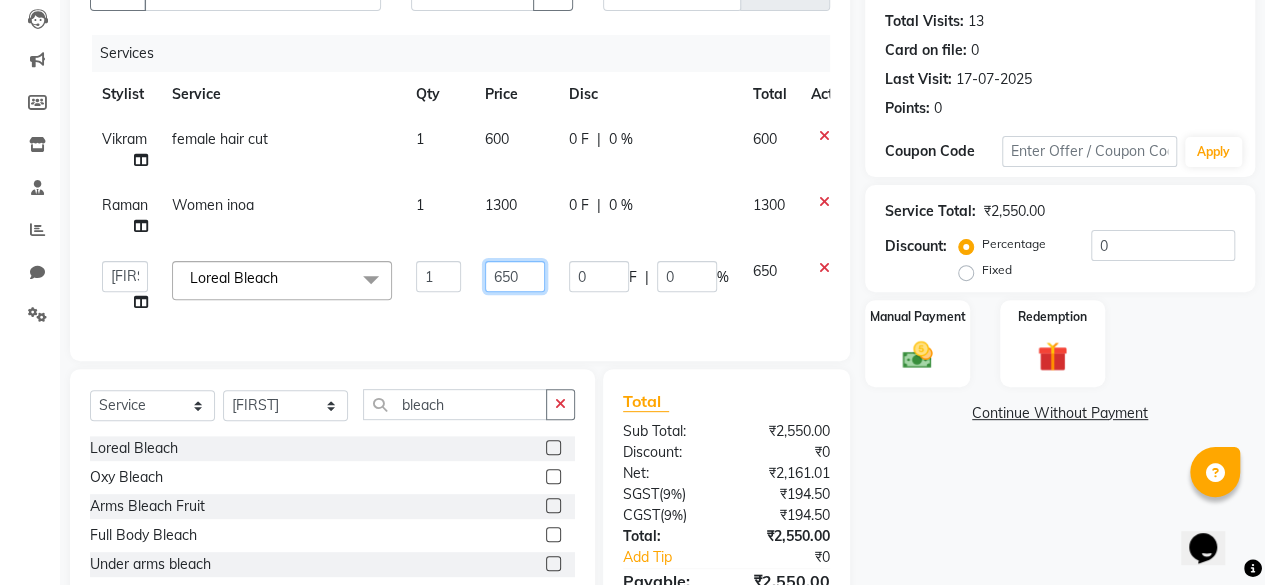 click on "650" 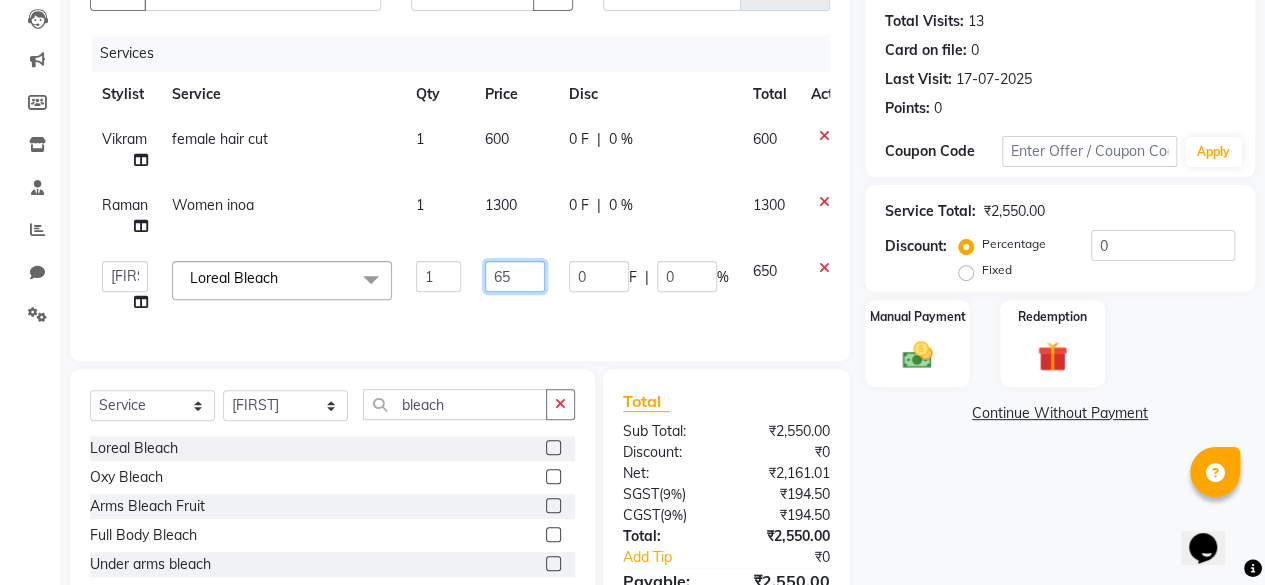 type on "6" 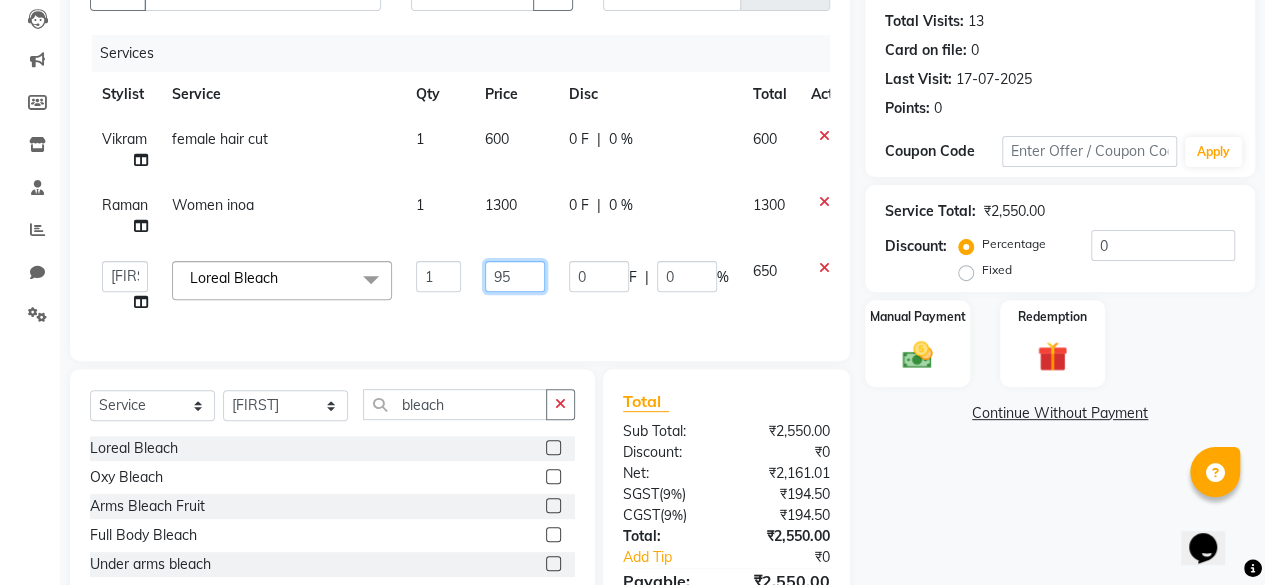 type on "950" 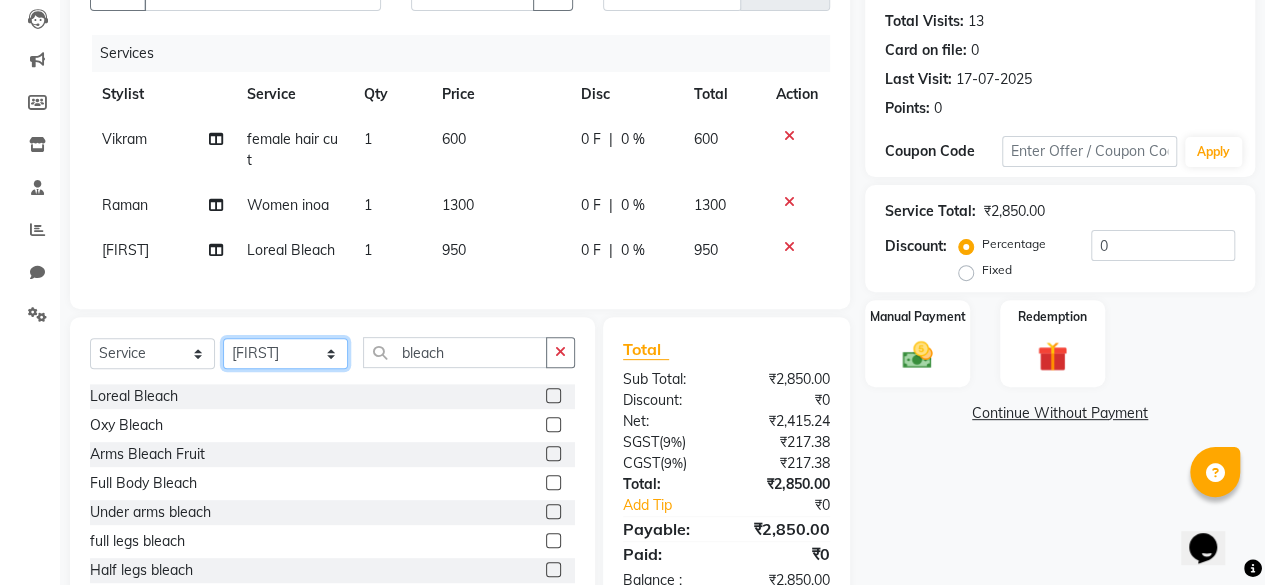 click on "Select Service Product Membership Package Voucher Prepaid Gift Card Select Stylist ⁠[NAME] ⁠[NAME] [NAME] [NAME] [NAME] [NAME] [NAME] [NAME] [NAME] [NAME] [NAME] [NAME] [NAME] [NAME] [NAME] [NAME] [NAME] [NAME] [NAME] [NAME] [NAME] [NAME] [NAME] [NAME] [NAME] [NAME] [NAME] [NAME] [NAME] [NAME] [NAME] [NAME] [NAME] [NAME] [NAME] [NAME] [NAME] [NAME] [NAME] [NAME] [NAME] [NAME] bleach Loreal Bleach Oxy Bleach Arms Bleach Fruit Full Body Bleach Under arms bleach full legs bleach Half legs bleach Full arms bleach Half arms bleach Full front bleach Half arms bleach Full body bleach Stomach bleach" 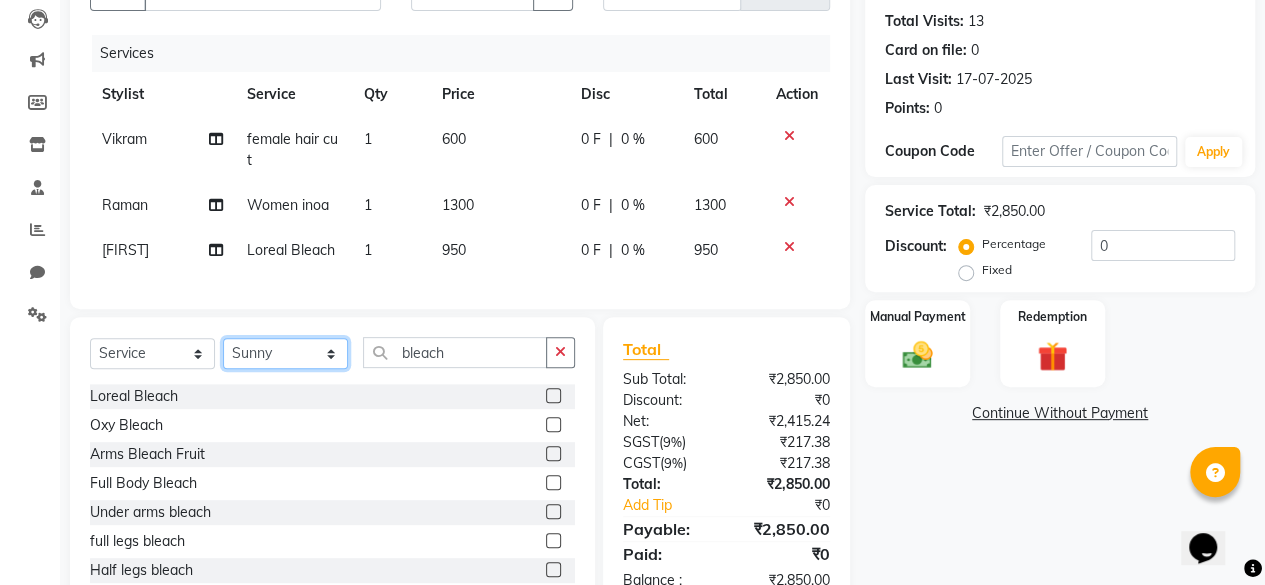 click on "Select Stylist ⁠[NAME] ⁠[NAME] [NAME] [NAME] [NAME] [NAME] [NAME] [NAME] [NAME] [NAME] [NAME] [NAME] [NAME] [NAME] [NAME] [NAME] [NAME] [NAME] [NAME] [NAME] [NAME] [NAME] [NAME] [NAME] [NAME] [NAME] [NAME] [NAME] [NAME] [NAME] [NAME] [NAME] [NAME] [NAME] [NAME] [NAME] [NAME] [NAME] [NAME] [NAME] [NAME] [NAME]" 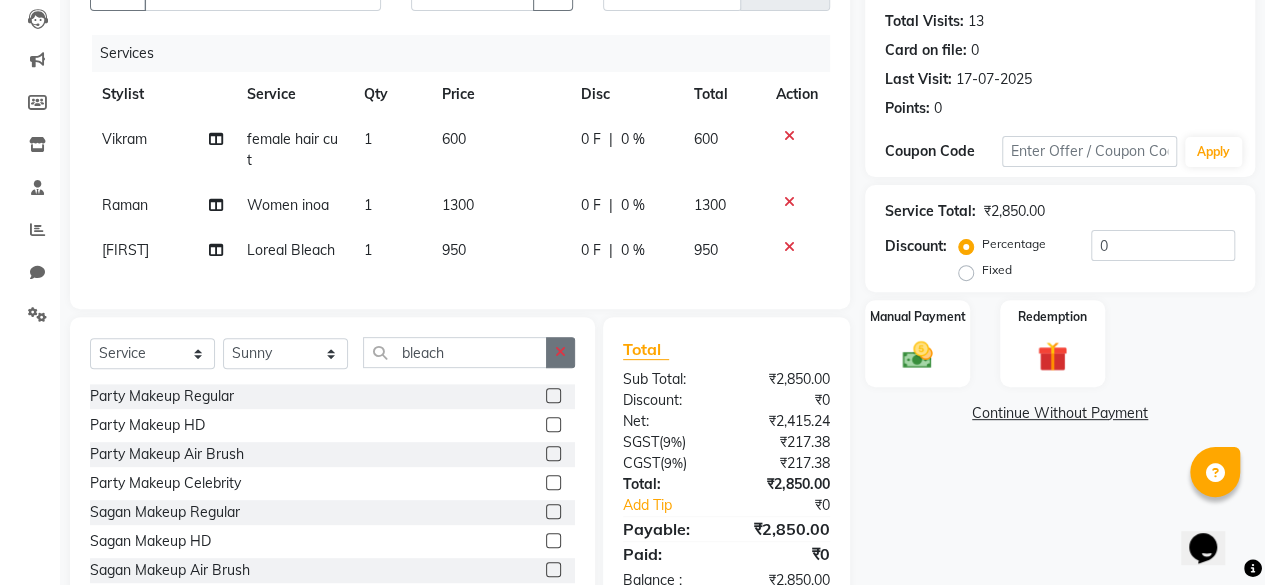 click 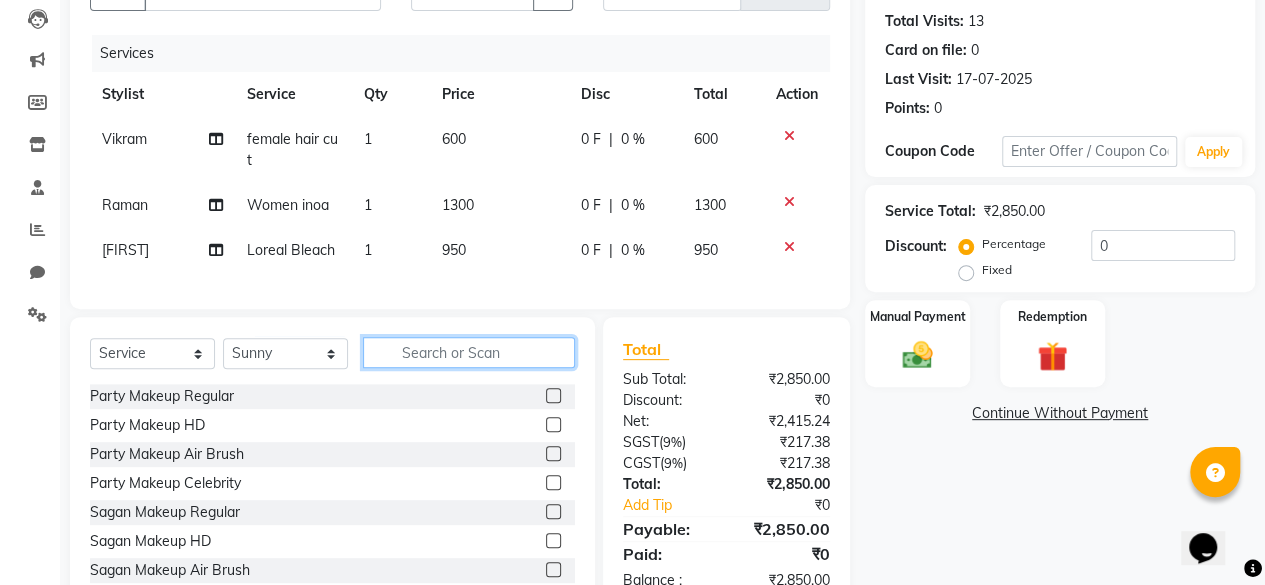 click 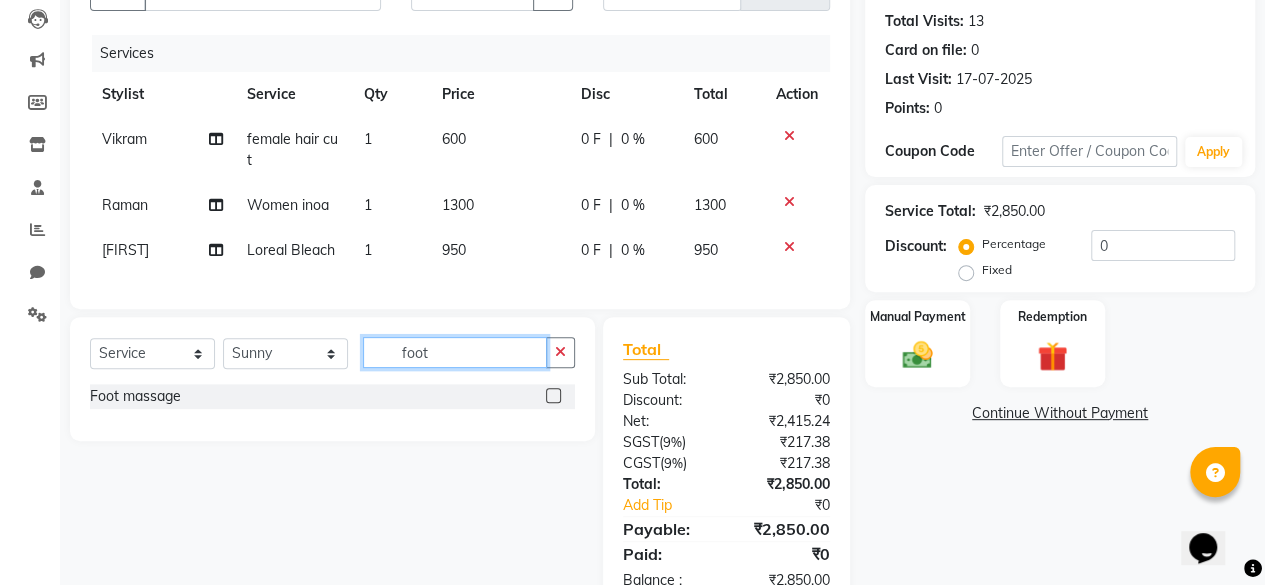 type on "foot" 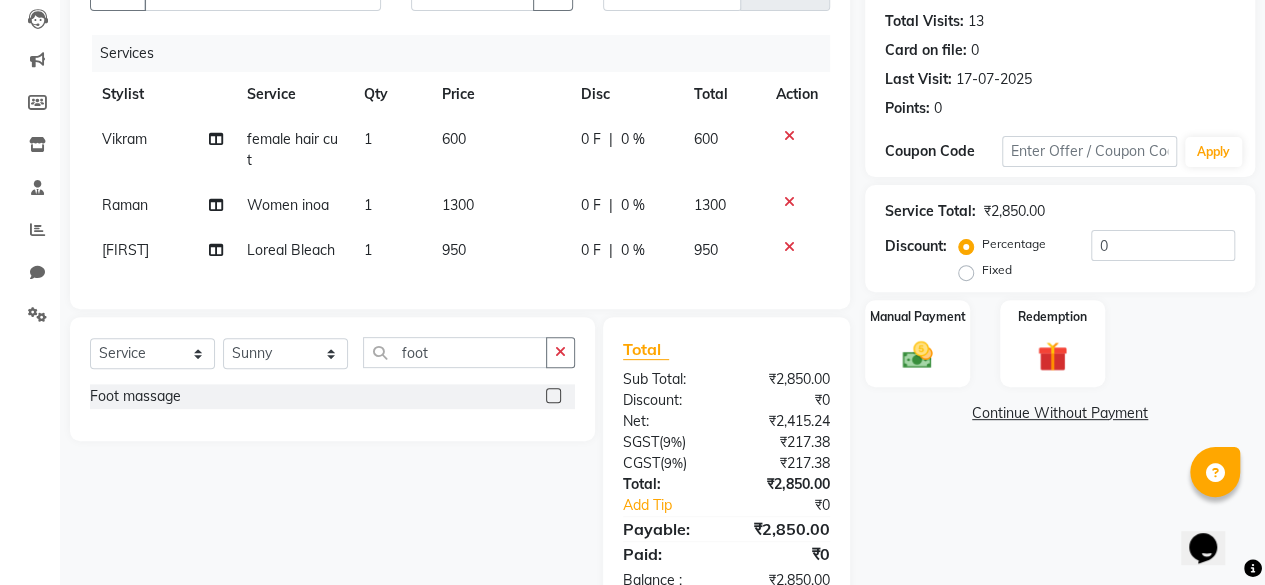 click 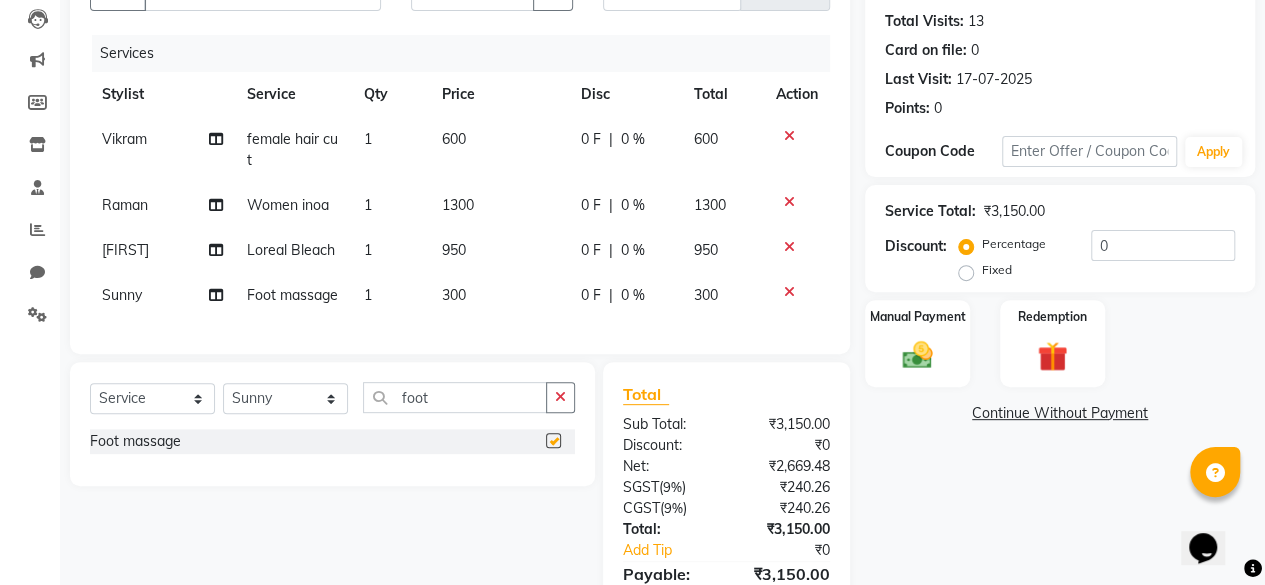 checkbox on "false" 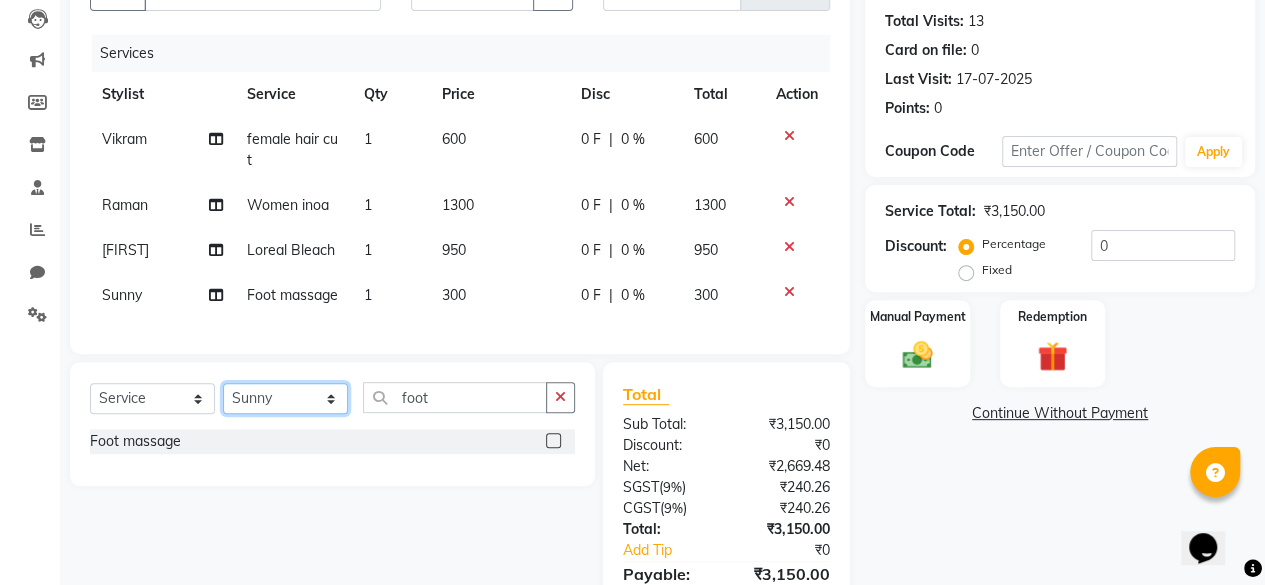 click on "Select Stylist ⁠[NAME] ⁠[NAME] [NAME] [NAME] [NAME] [NAME] [NAME] [NAME] [NAME] [NAME] [NAME] [NAME] [NAME] [NAME] [NAME] [NAME] [NAME] [NAME] [NAME] [NAME] [NAME] [NAME] [NAME] [NAME] [NAME] [NAME] [NAME] [NAME] [NAME] [NAME] [NAME] [NAME] [NAME] [NAME] [NAME] [NAME] [NAME] [NAME] [NAME] [NAME] [NAME] [NAME]" 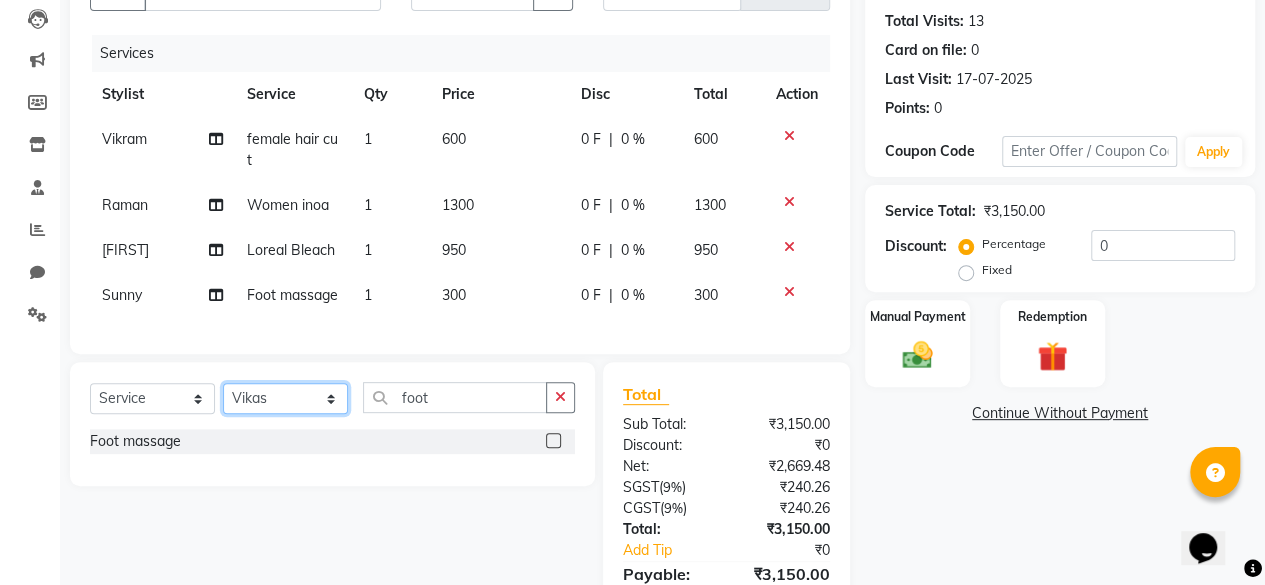 click on "Select Stylist ⁠[NAME] ⁠[NAME] [NAME] [NAME] [NAME] [NAME] [NAME] [NAME] [NAME] [NAME] [NAME] [NAME] [NAME] [NAME] [NAME] [NAME] [NAME] [NAME] [NAME] [NAME] [NAME] [NAME] [NAME] [NAME] [NAME] [NAME] [NAME] [NAME] [NAME] [NAME] [NAME] [NAME] [NAME] [NAME] [NAME] [NAME] [NAME] [NAME] [NAME] [NAME] [NAME] [NAME]" 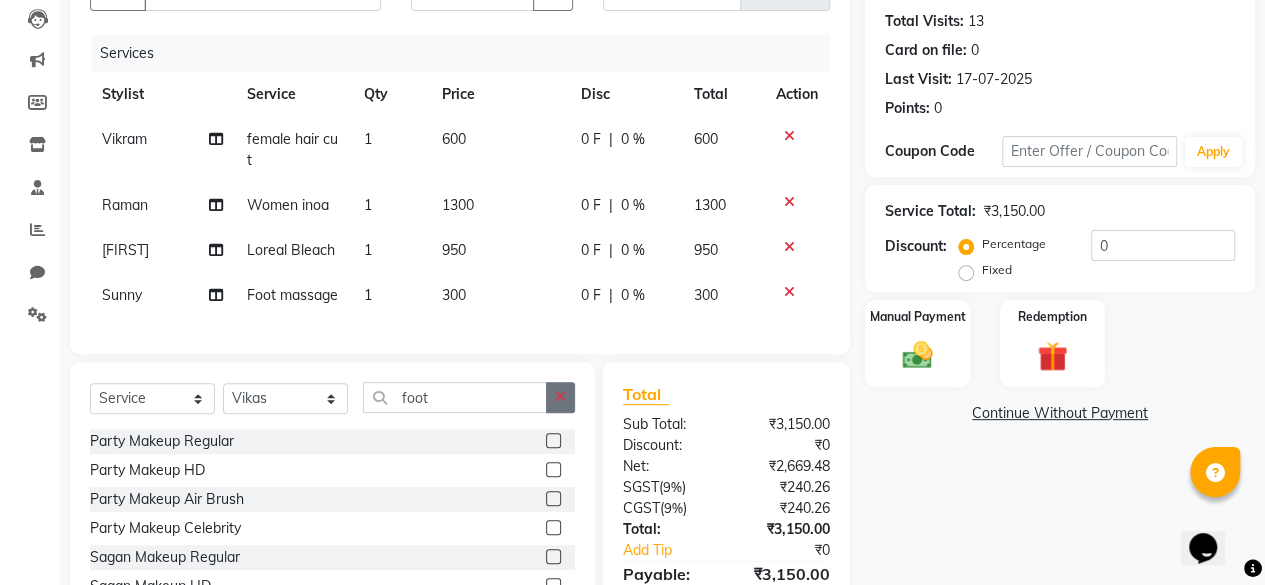 click 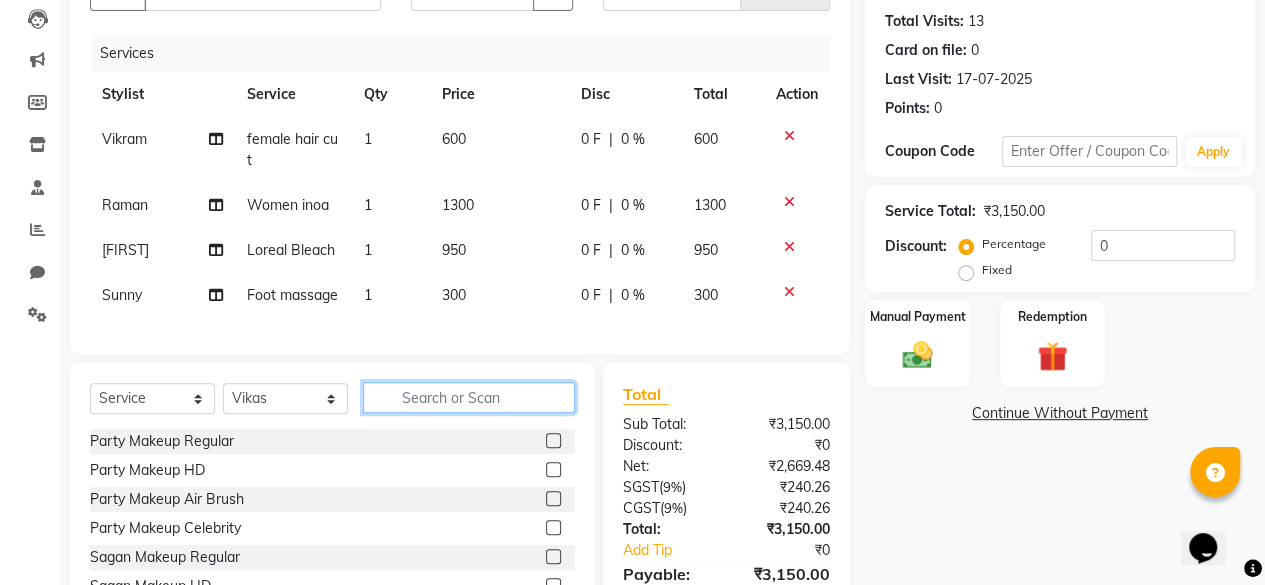 click 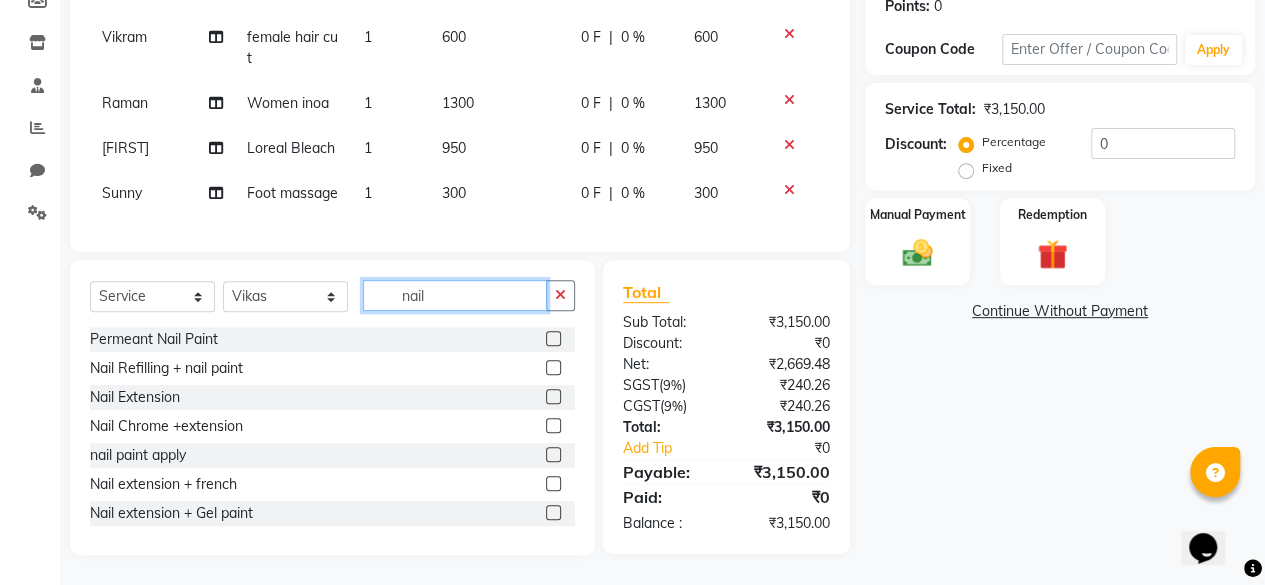 scroll, scrollTop: 326, scrollLeft: 0, axis: vertical 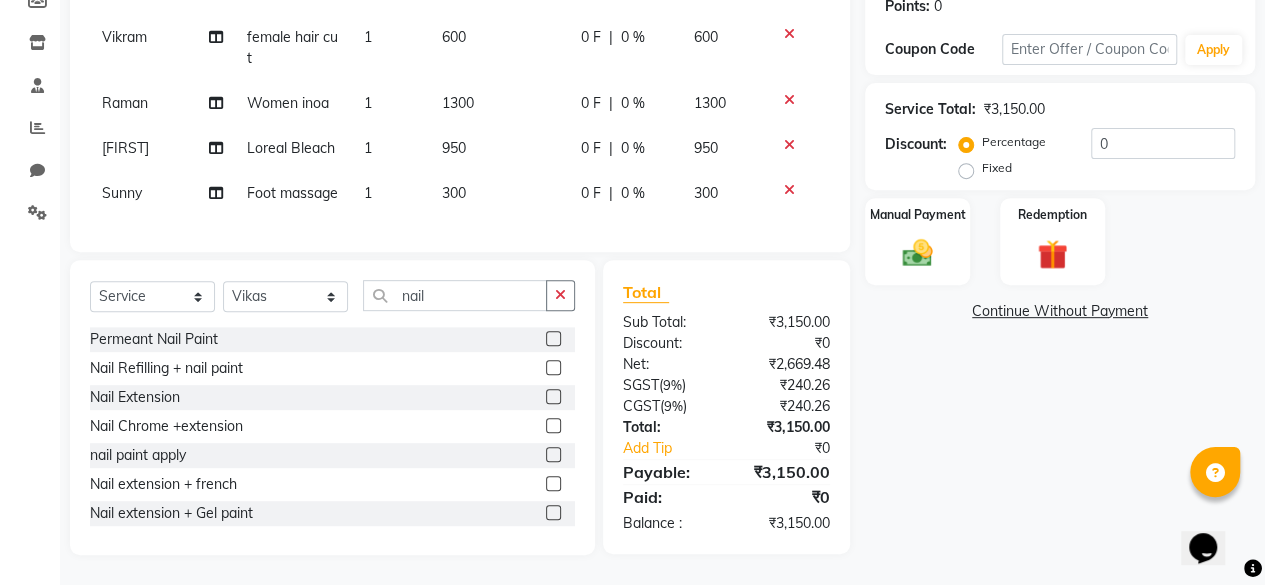 click 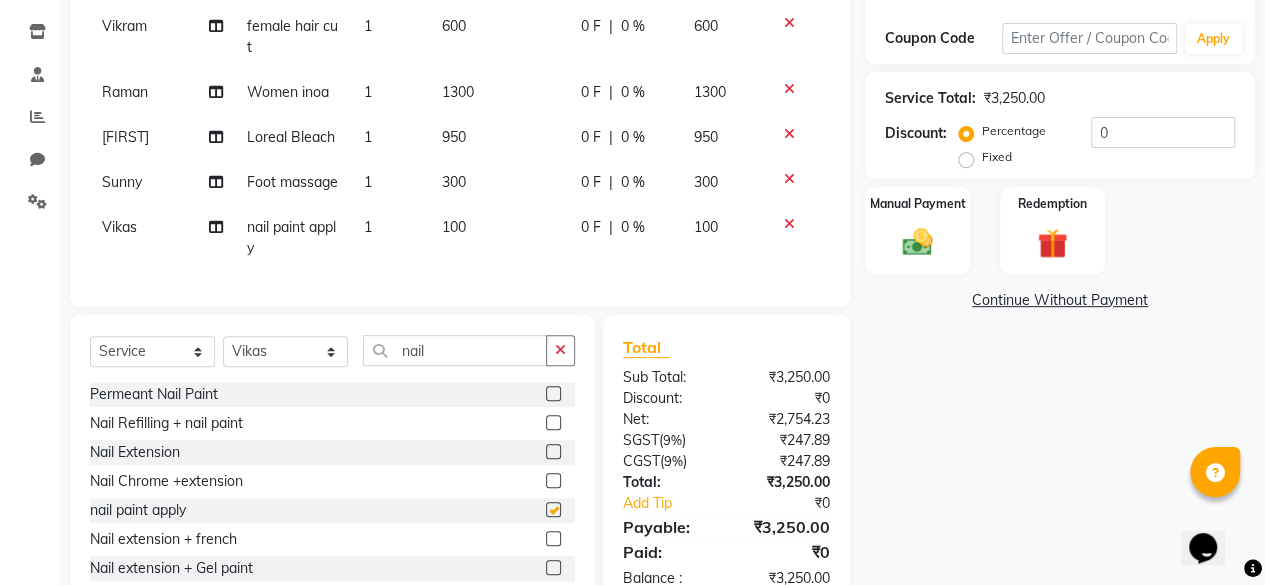 checkbox on "false" 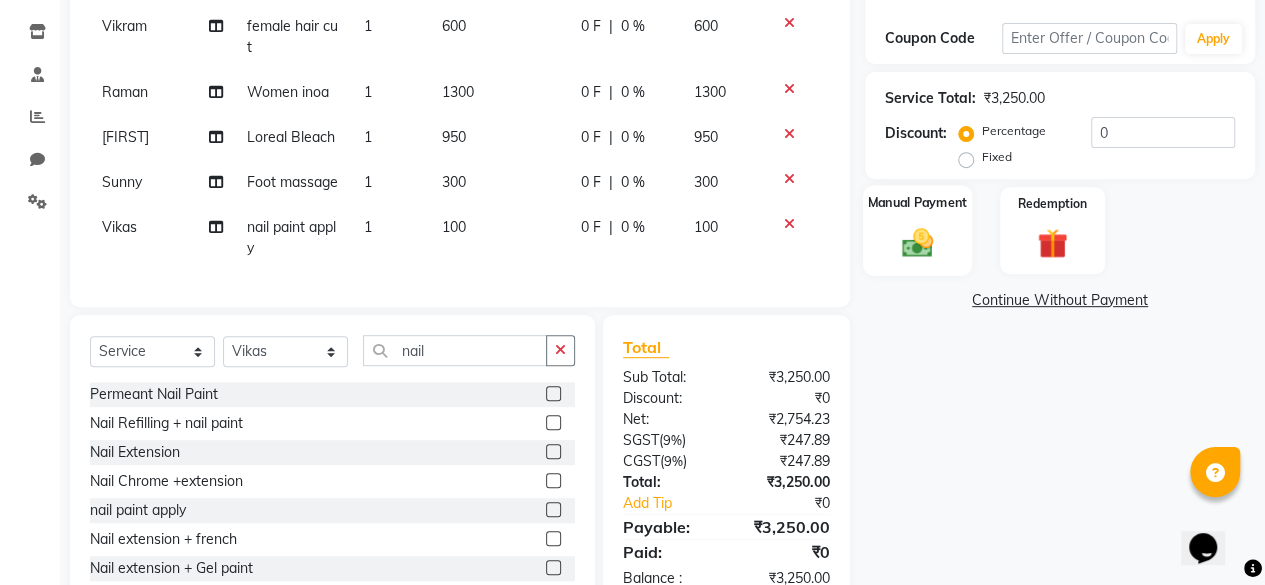 click on "Manual Payment" 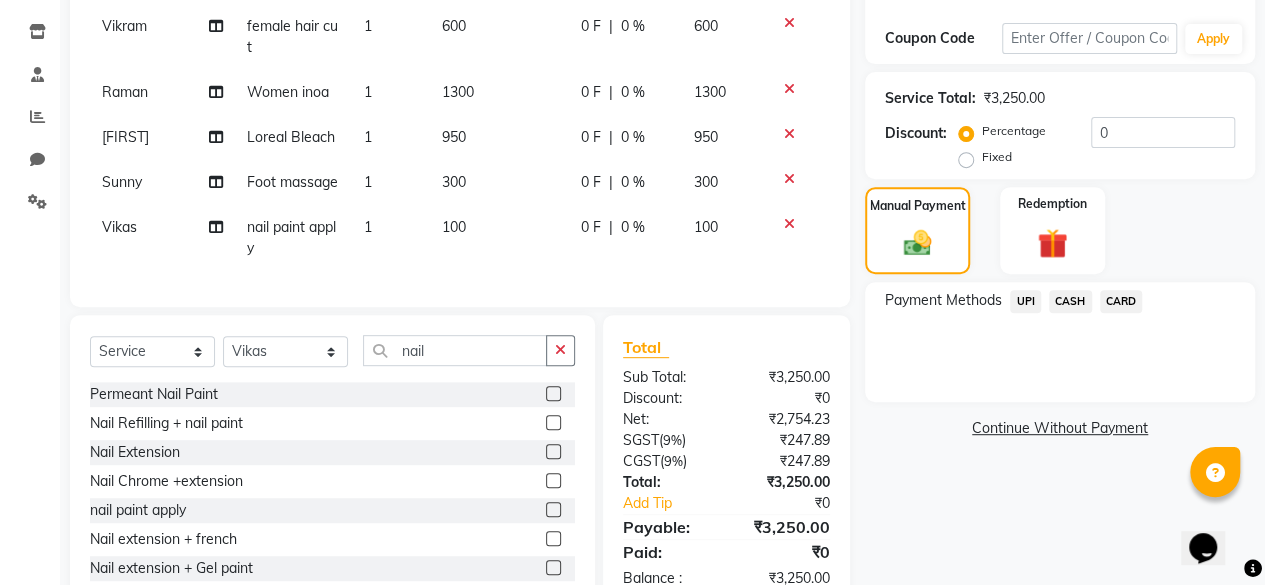 click on "CARD" 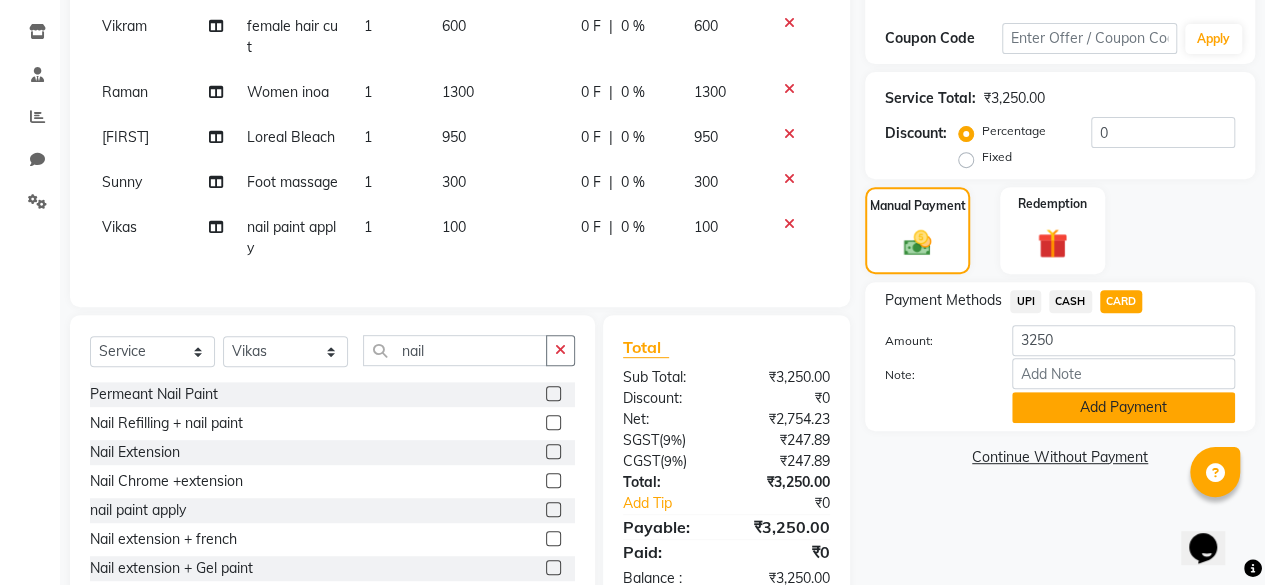 click on "Add Payment" 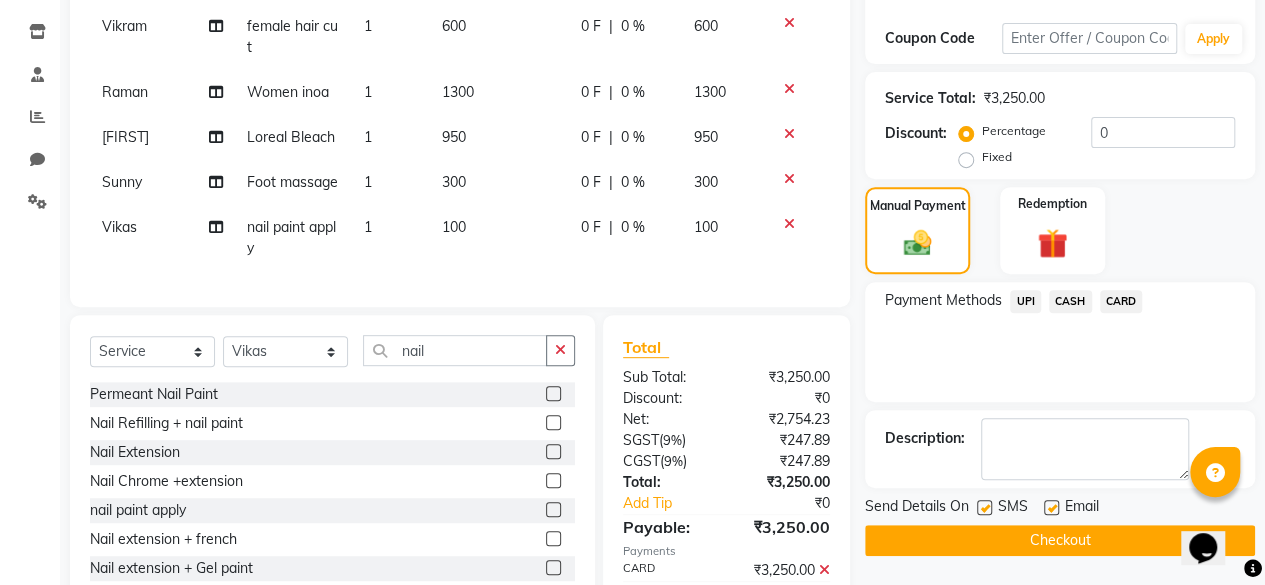 click on "Checkout" 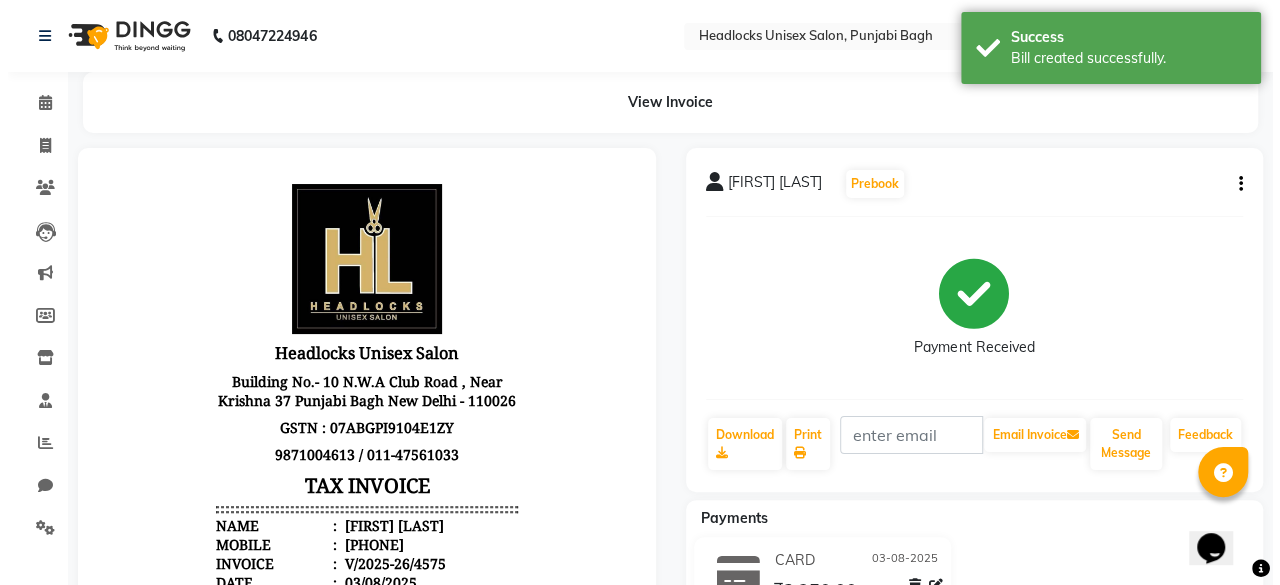 scroll, scrollTop: 0, scrollLeft: 0, axis: both 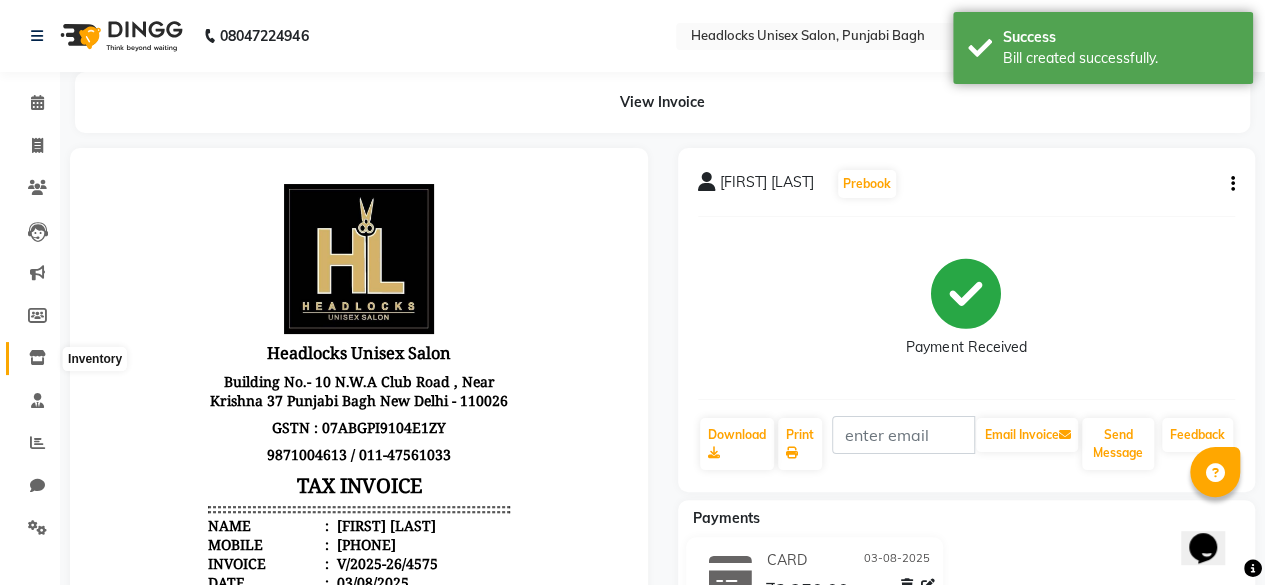 click 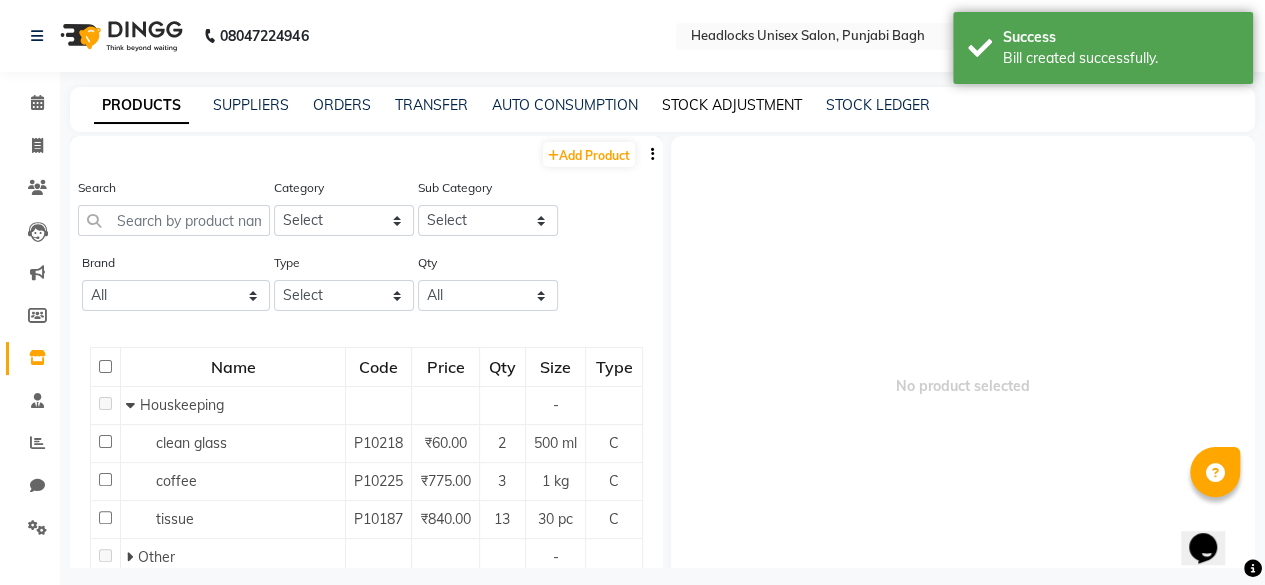 click on "STOCK ADJUSTMENT" 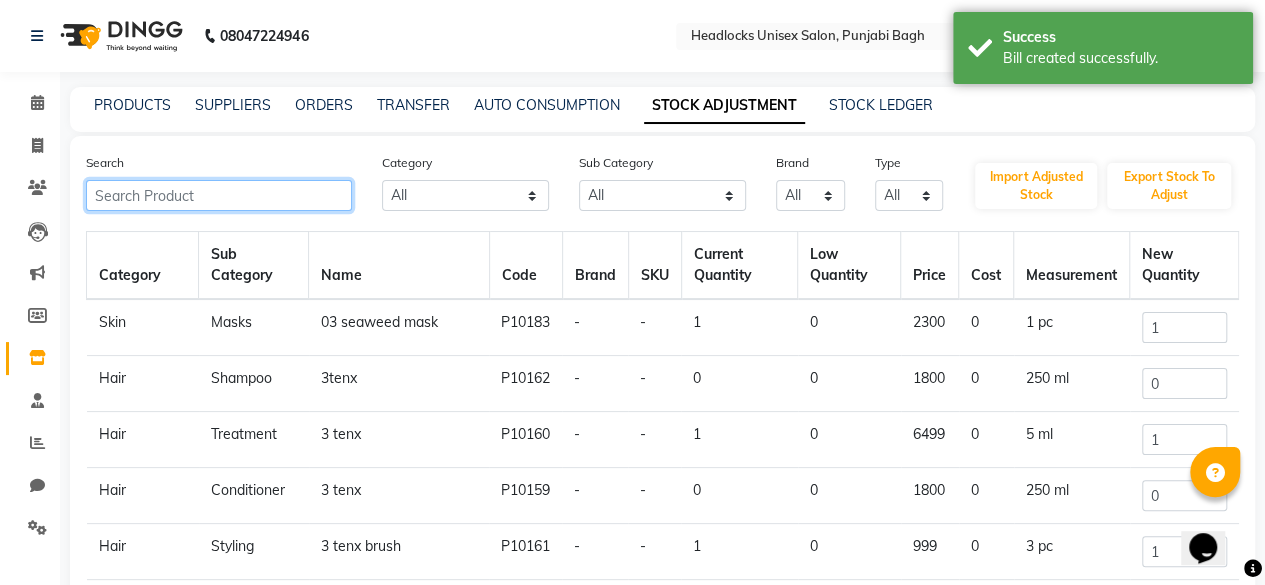 click 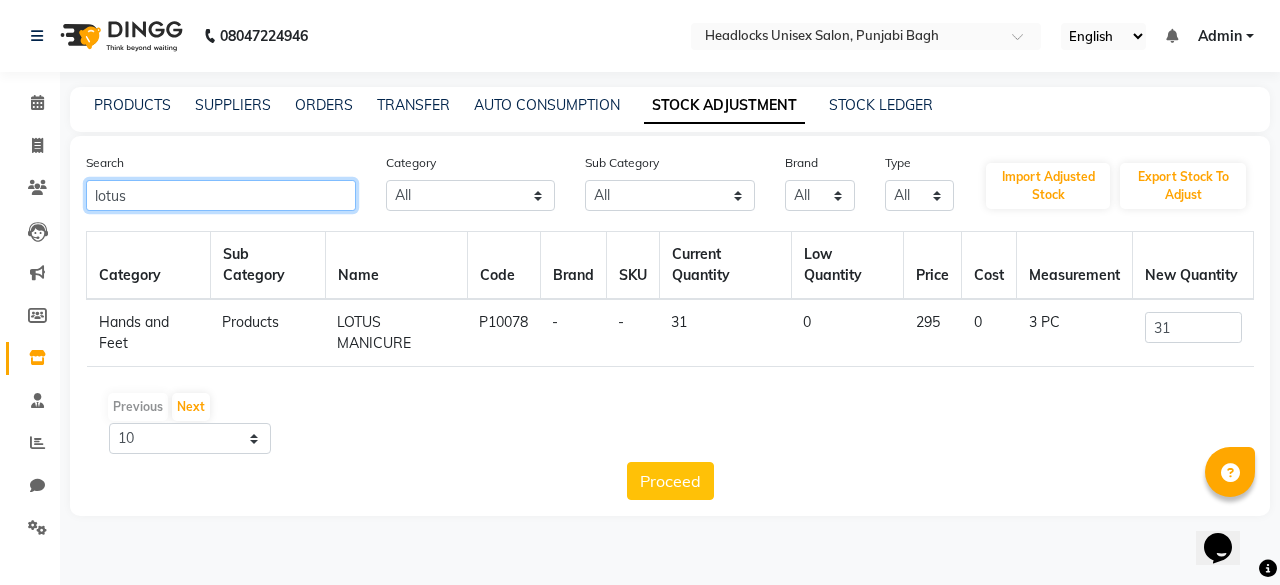 type on "lotus" 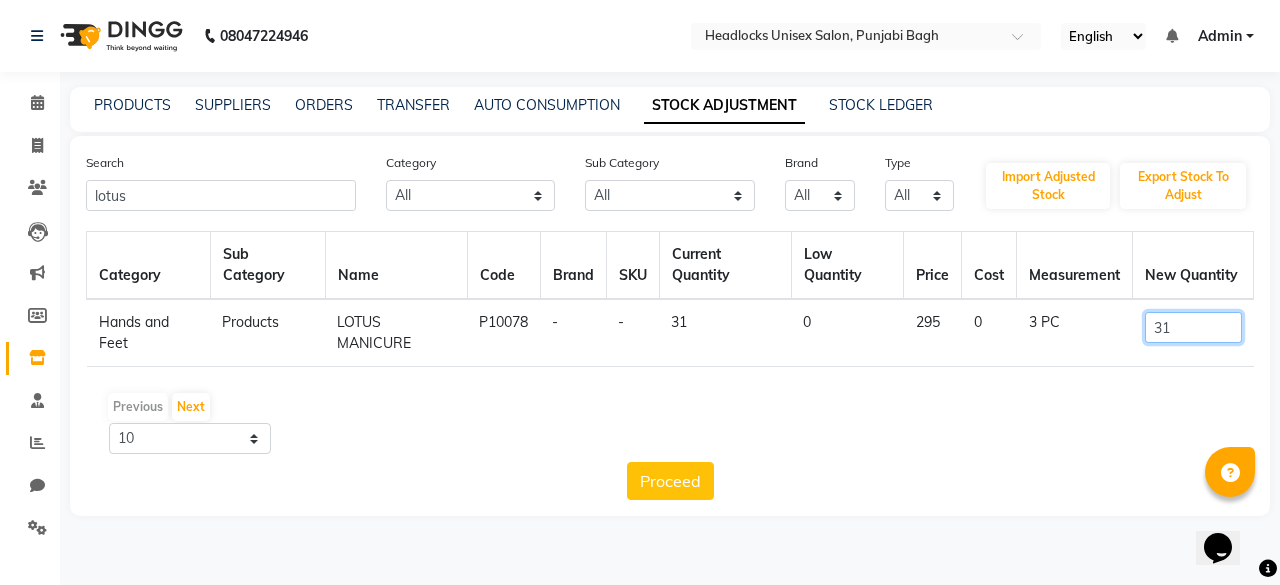click on "31" 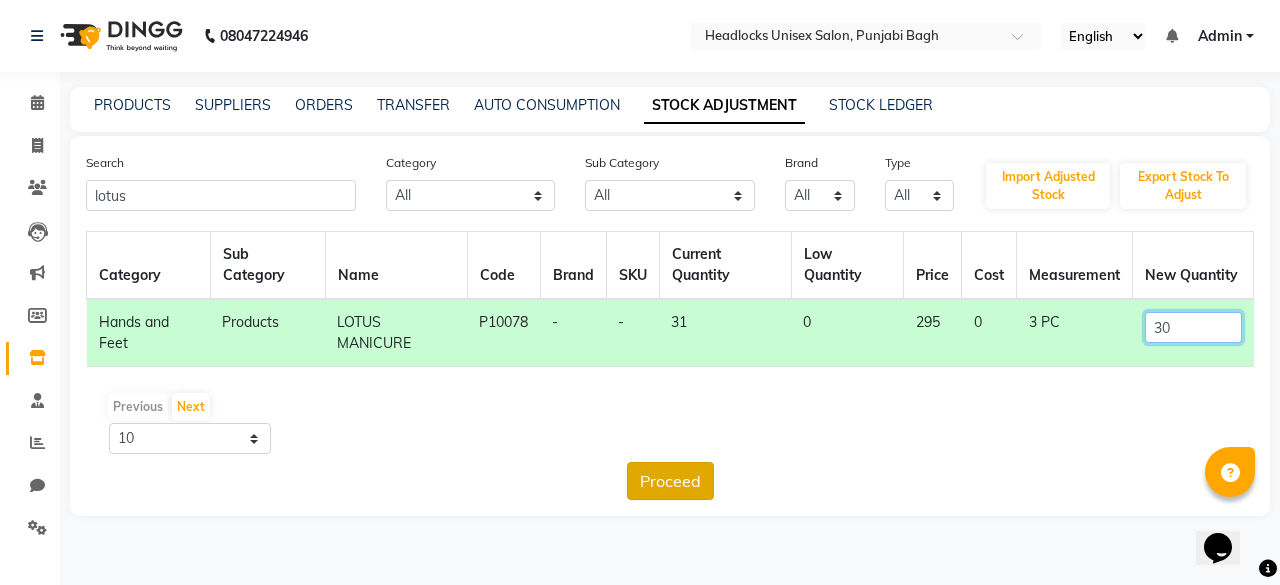 type on "30" 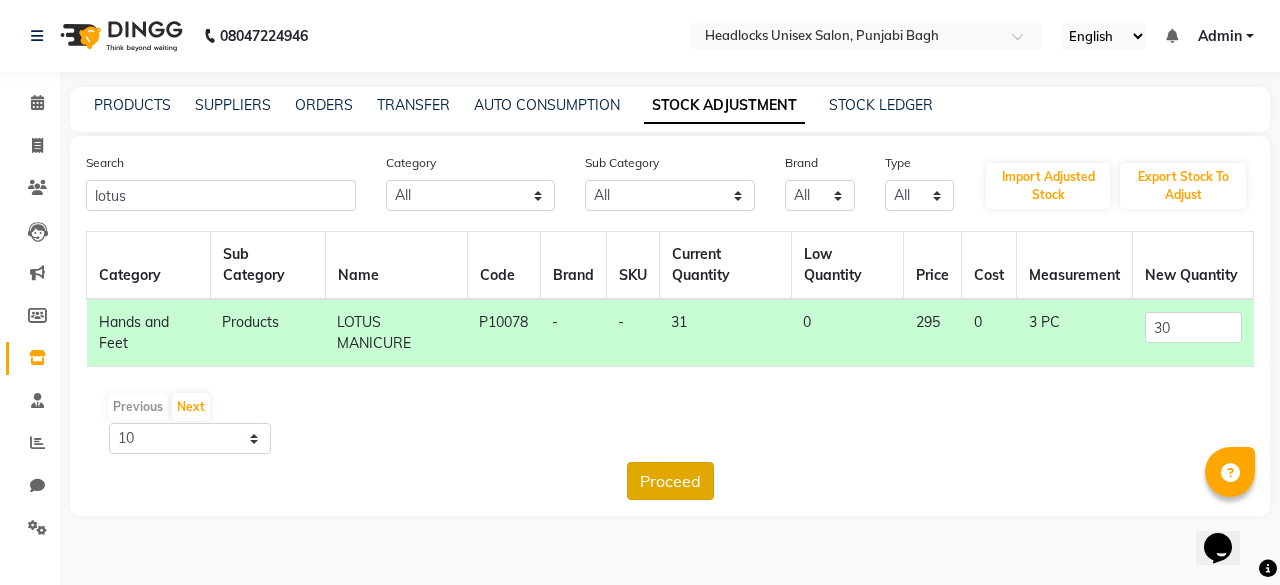 click on "Proceed" 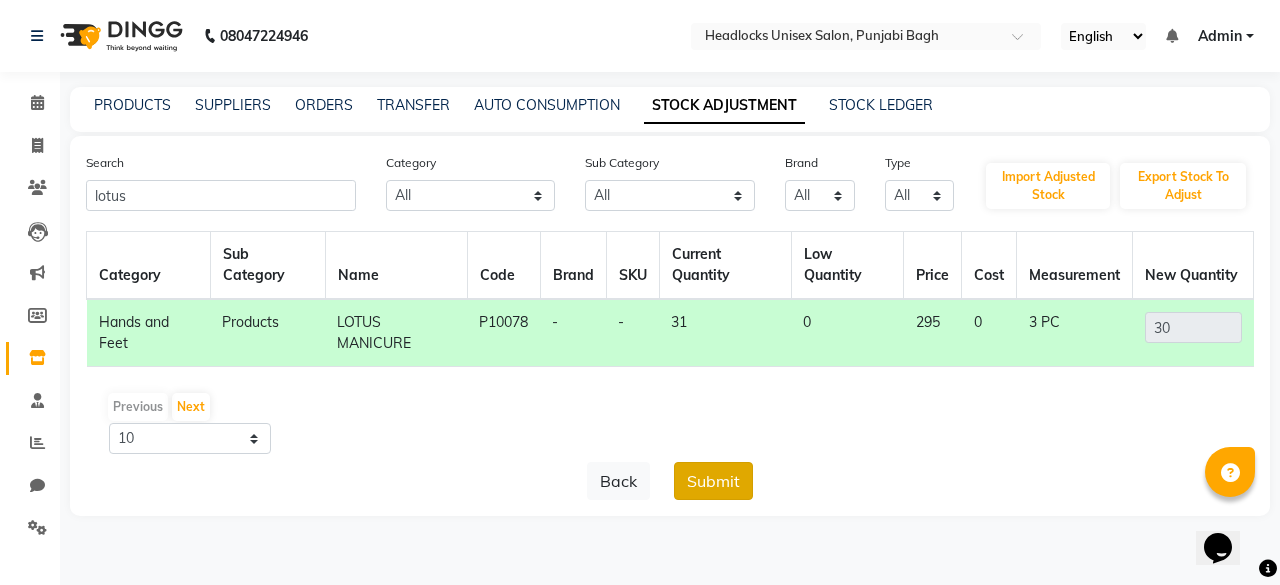 click on "Submit" 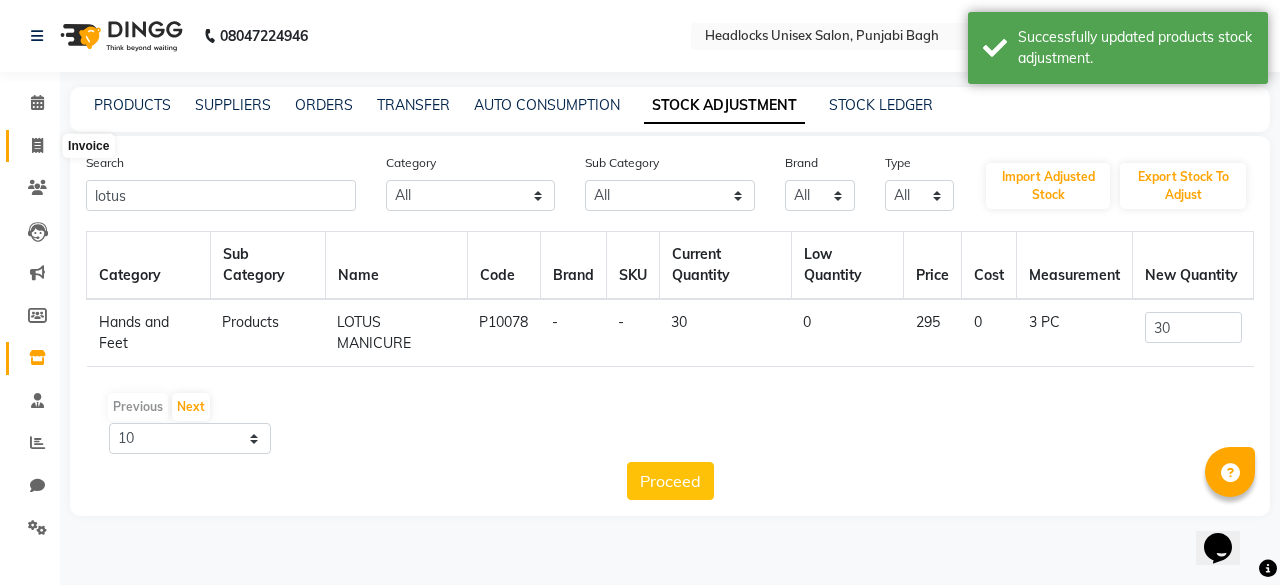 click 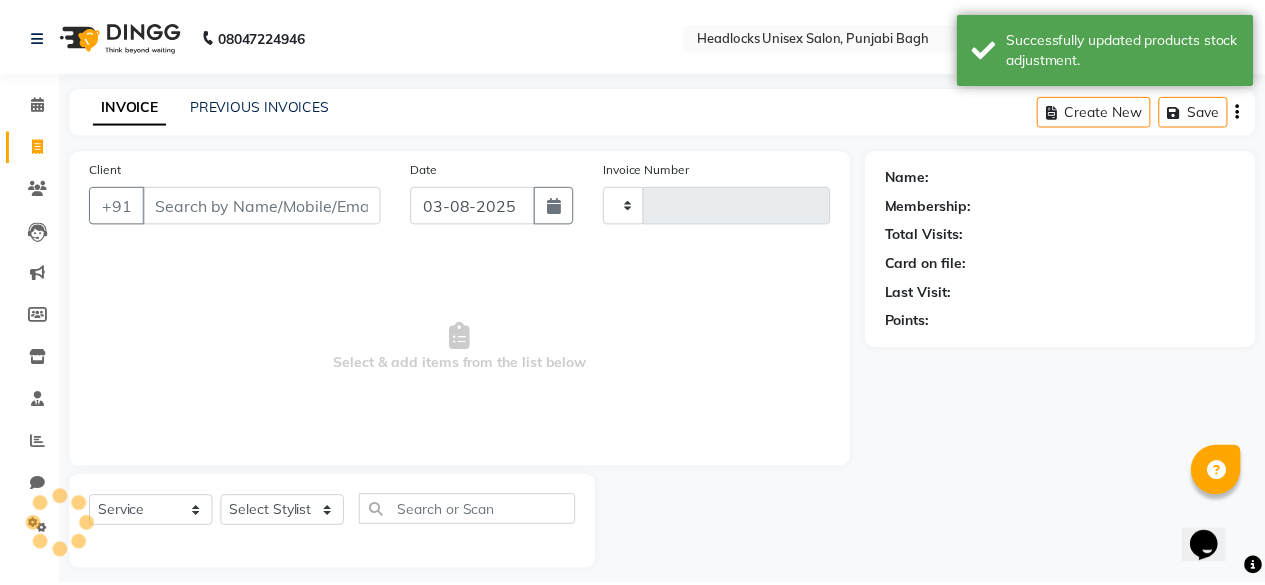 scroll, scrollTop: 15, scrollLeft: 0, axis: vertical 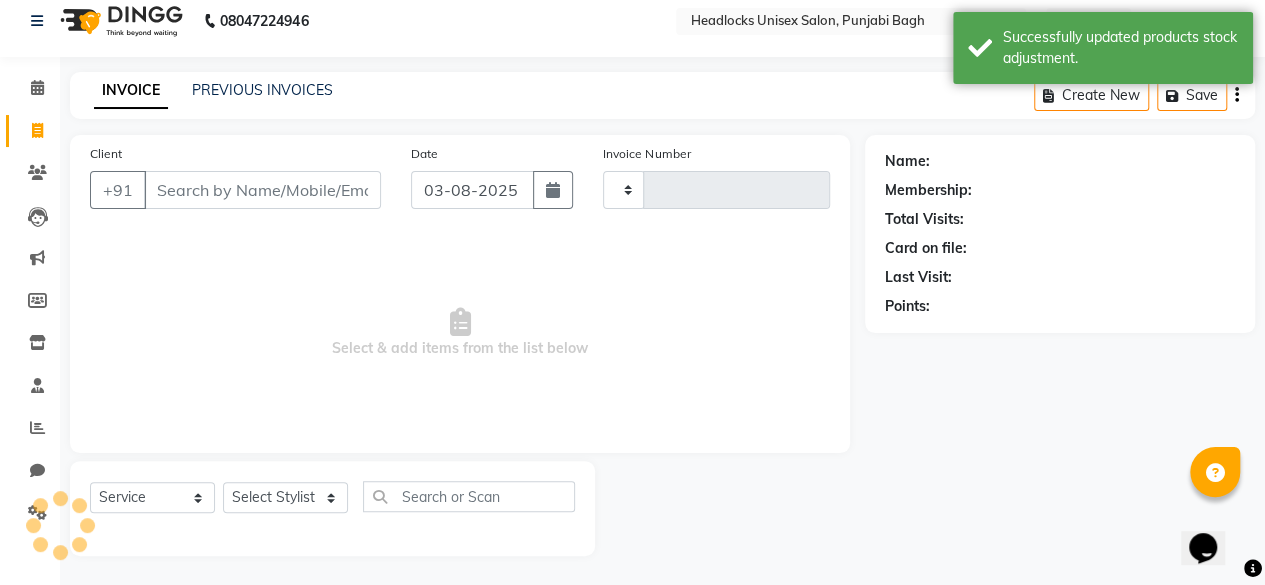 type on "4576" 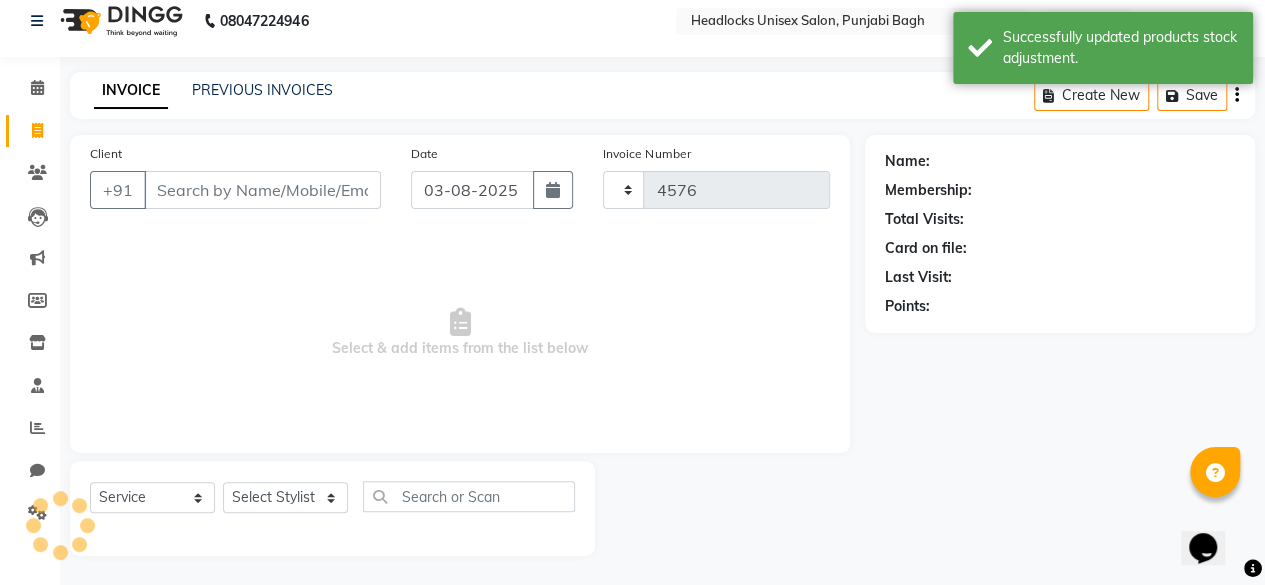 select on "7719" 